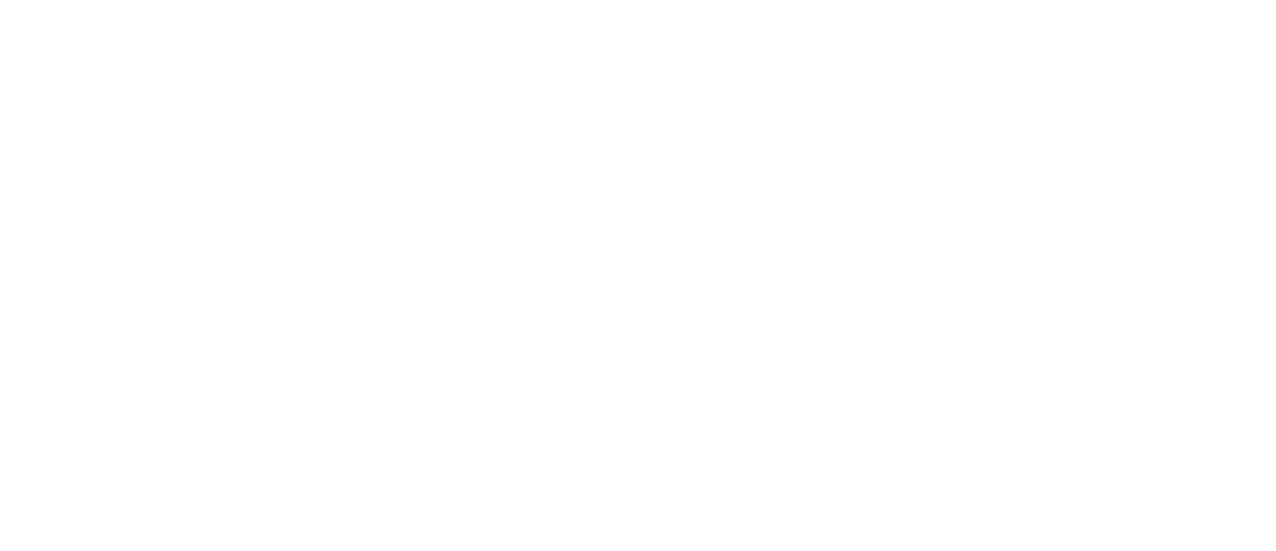 scroll, scrollTop: 0, scrollLeft: 0, axis: both 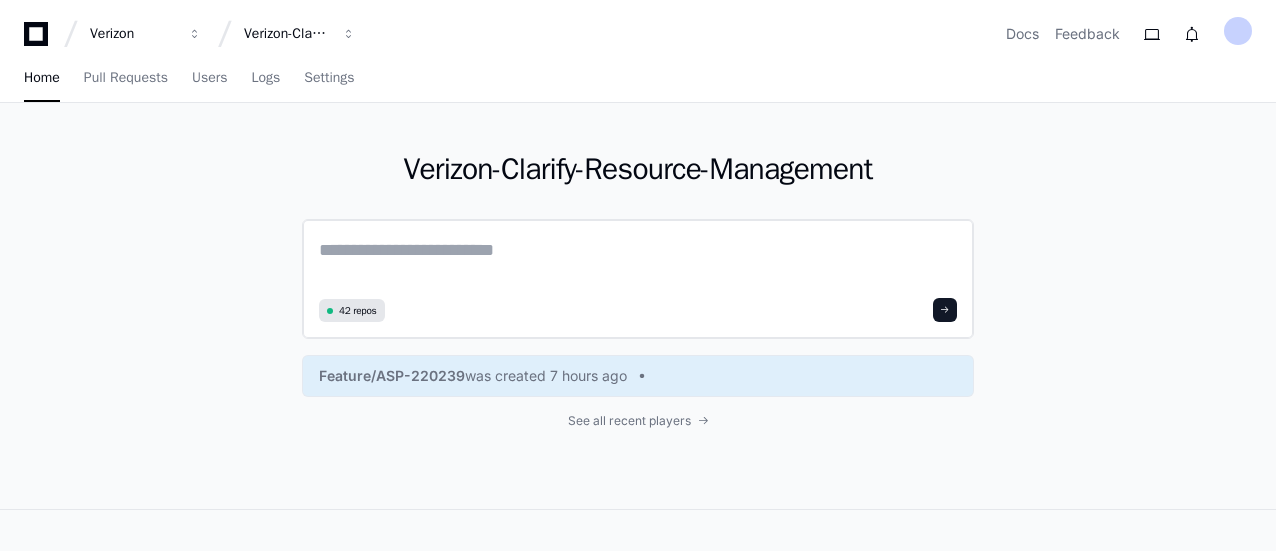 click 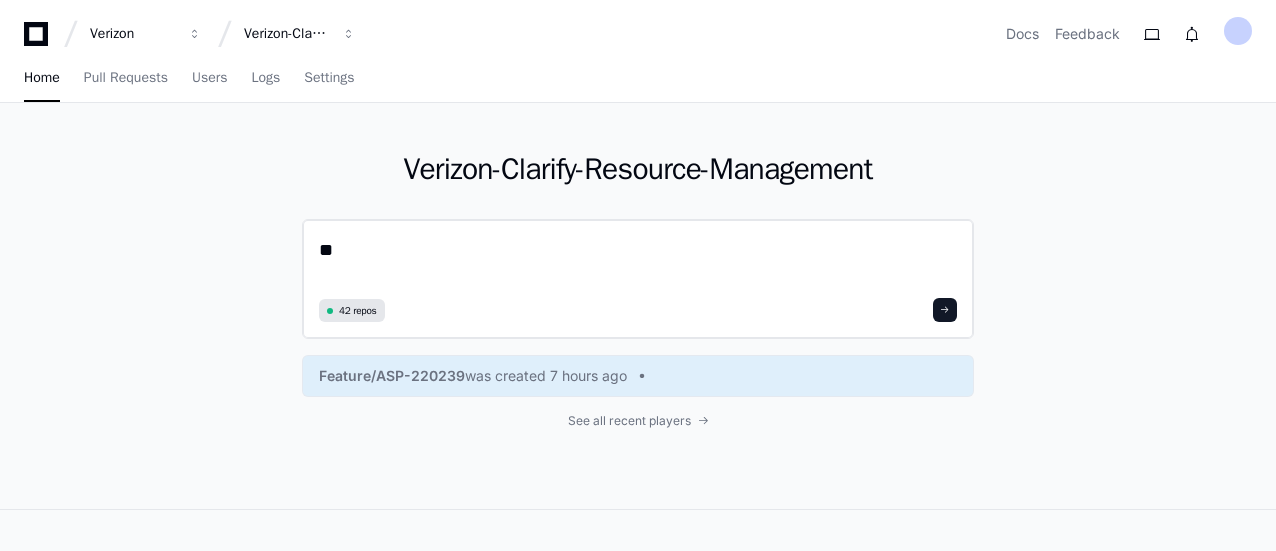 type on "***" 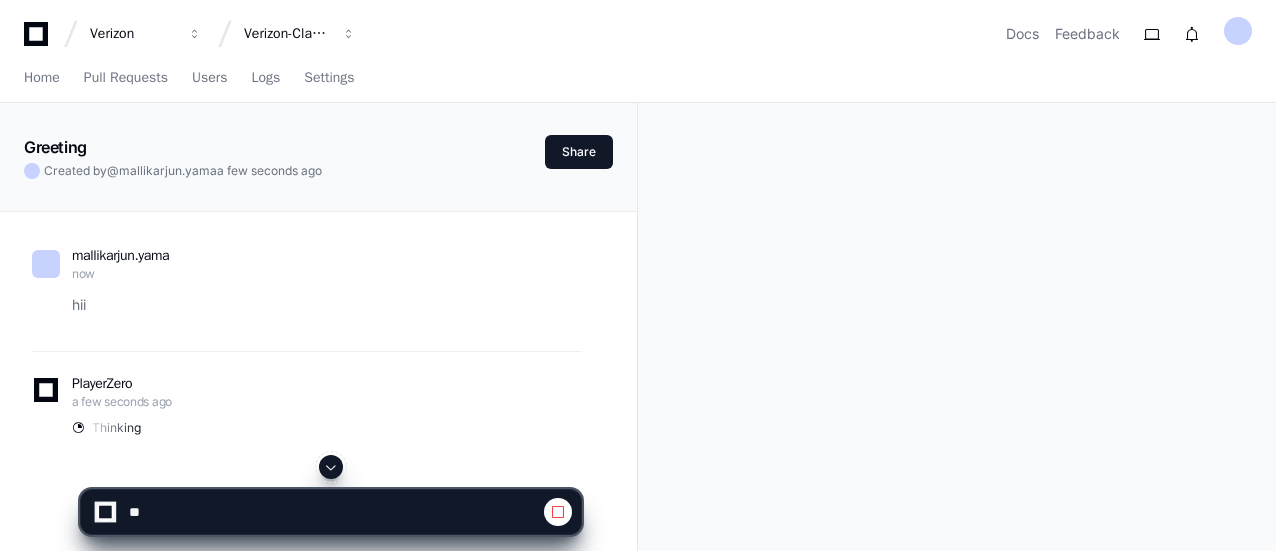 click 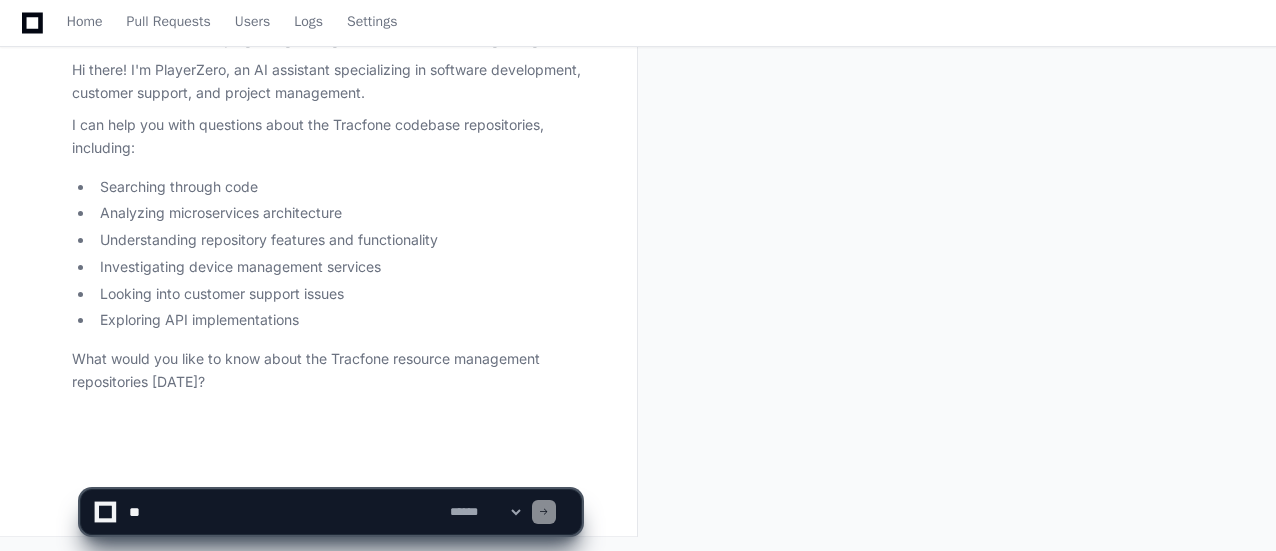 scroll, scrollTop: 0, scrollLeft: 0, axis: both 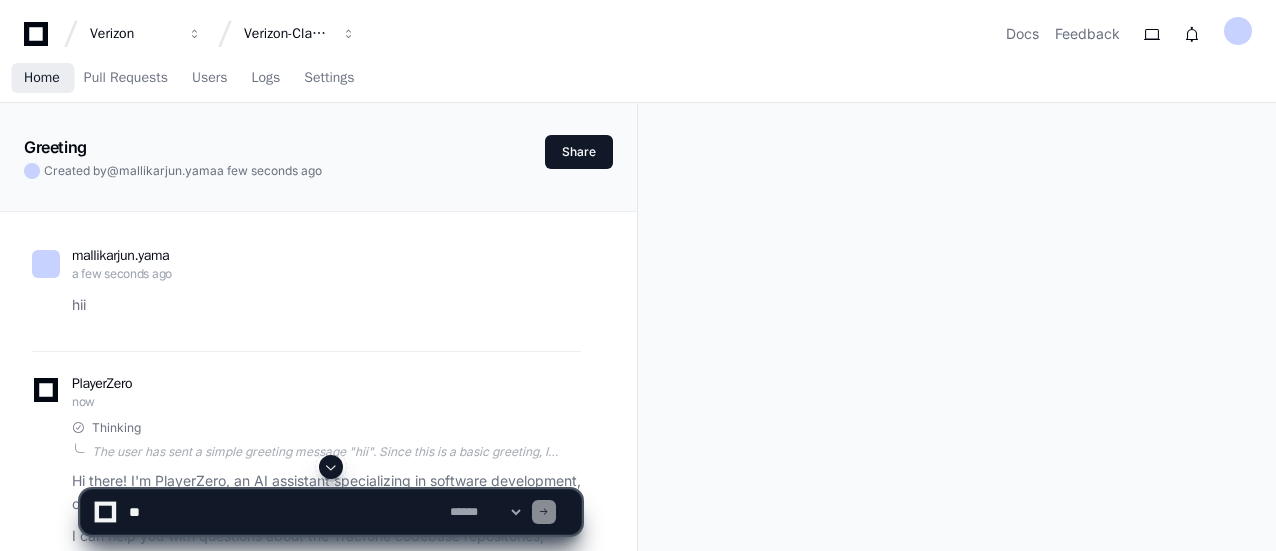 click on "Home" at bounding box center (42, 78) 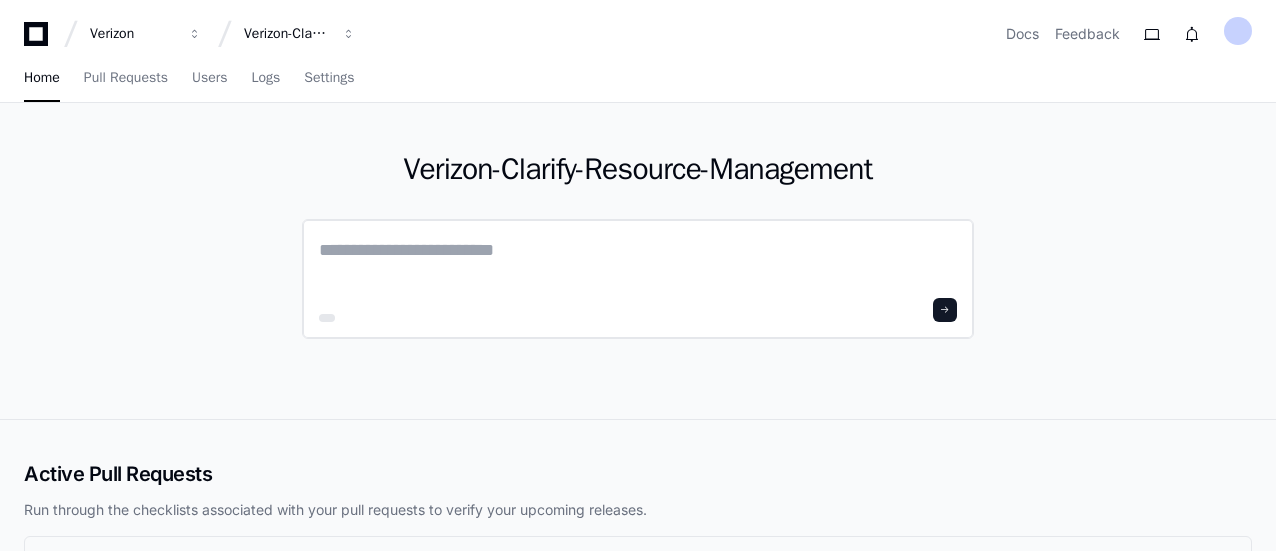 click 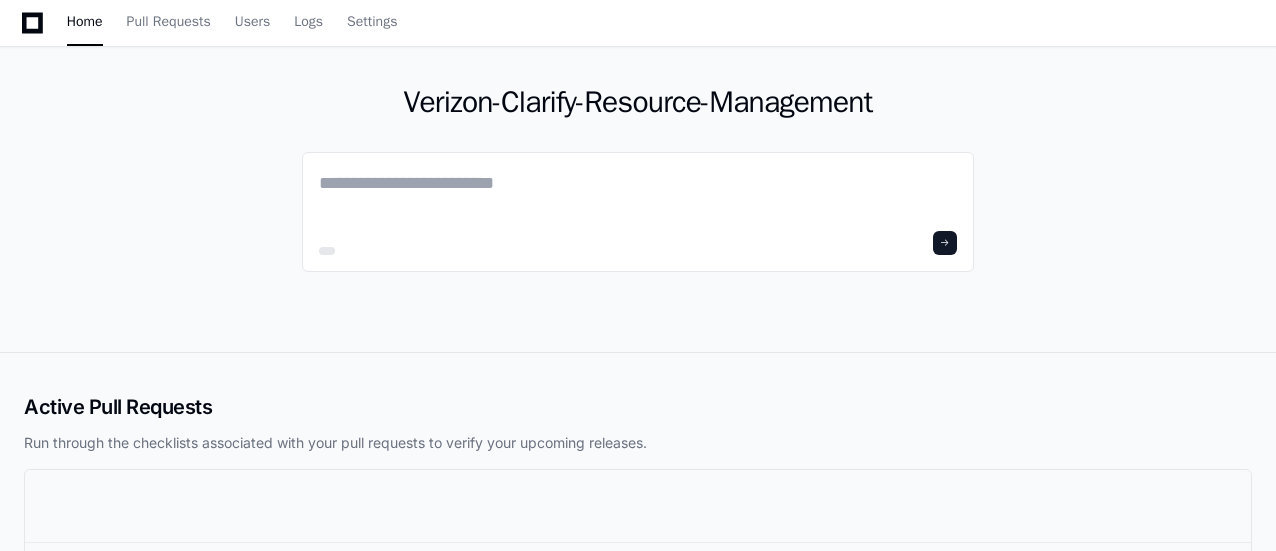 scroll, scrollTop: 0, scrollLeft: 0, axis: both 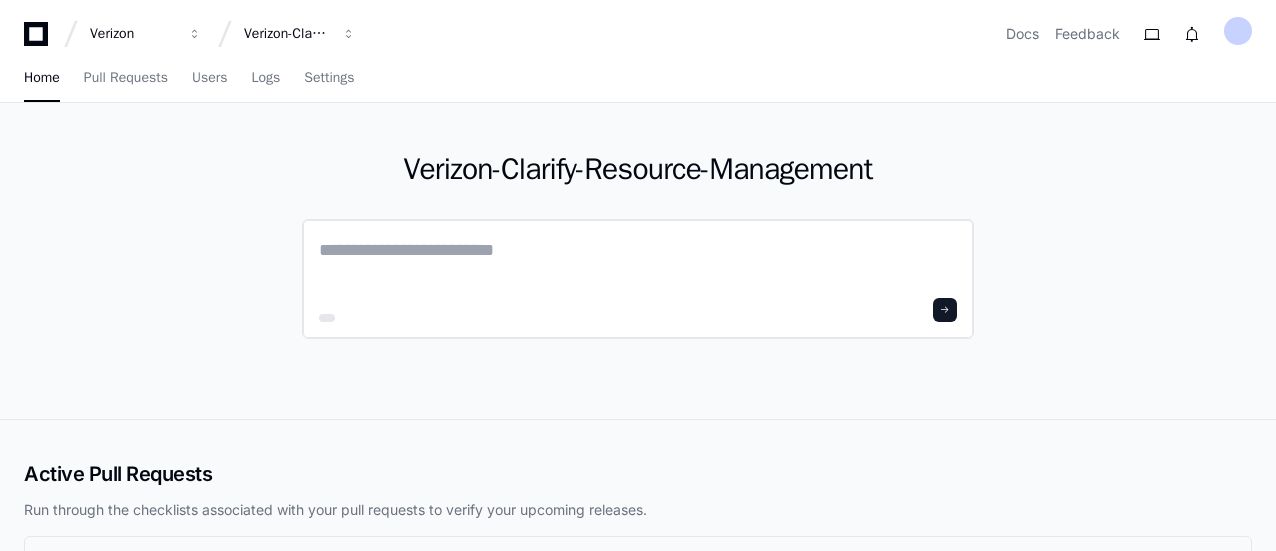 click 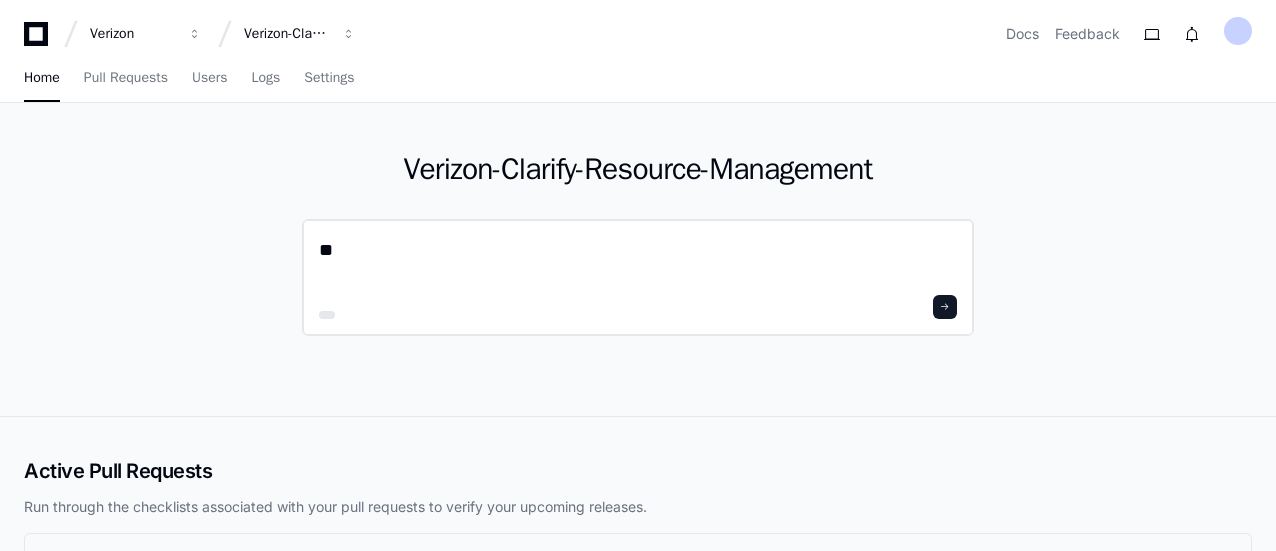 type on "*" 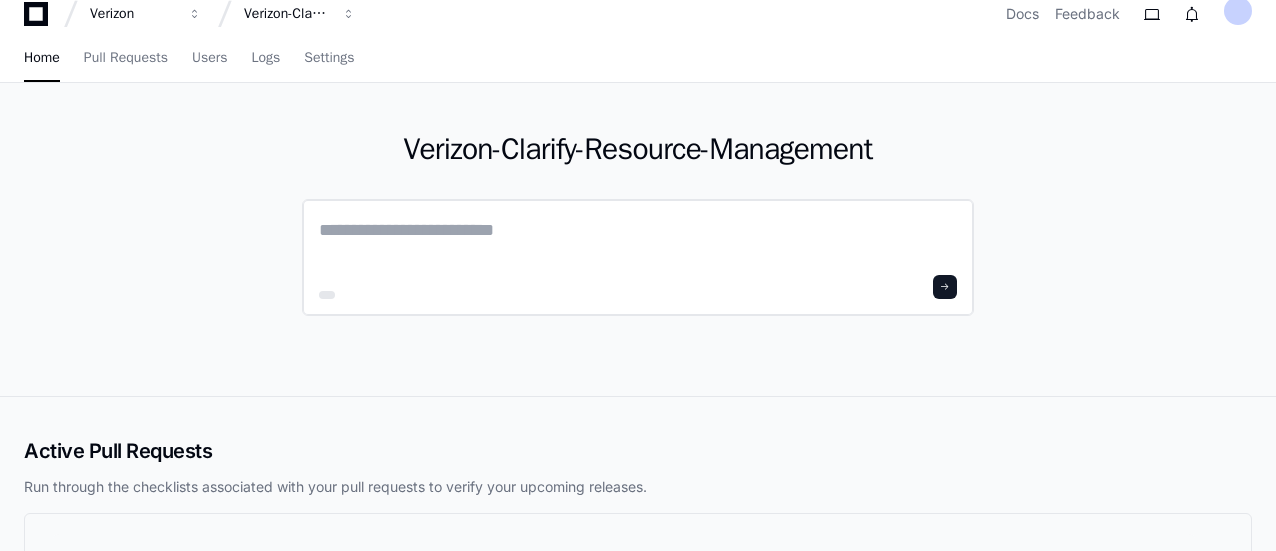 click 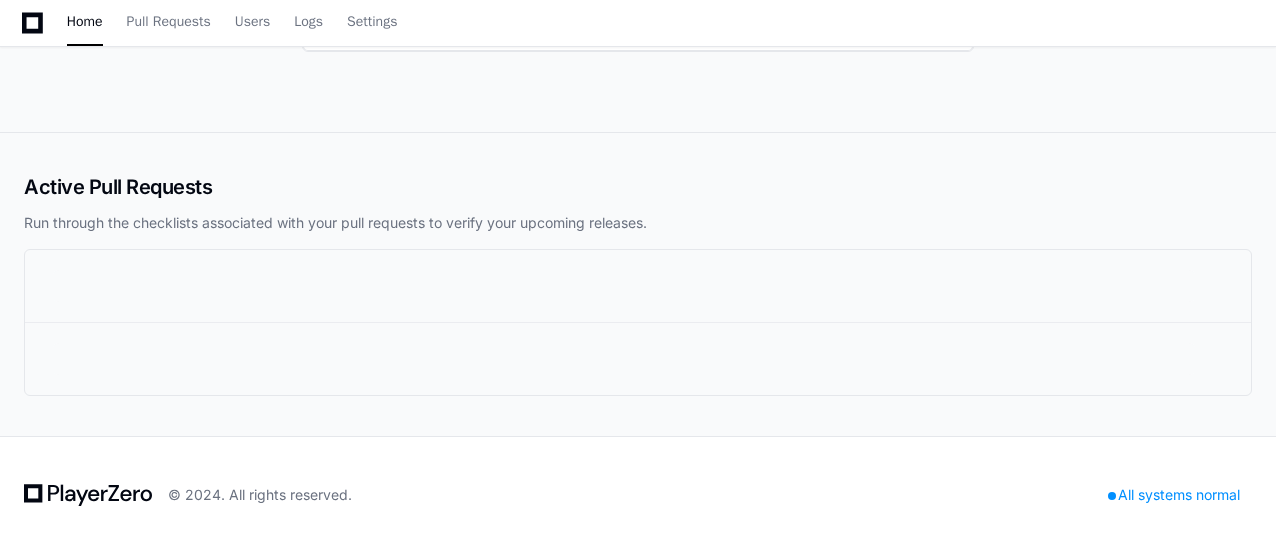 scroll, scrollTop: 0, scrollLeft: 0, axis: both 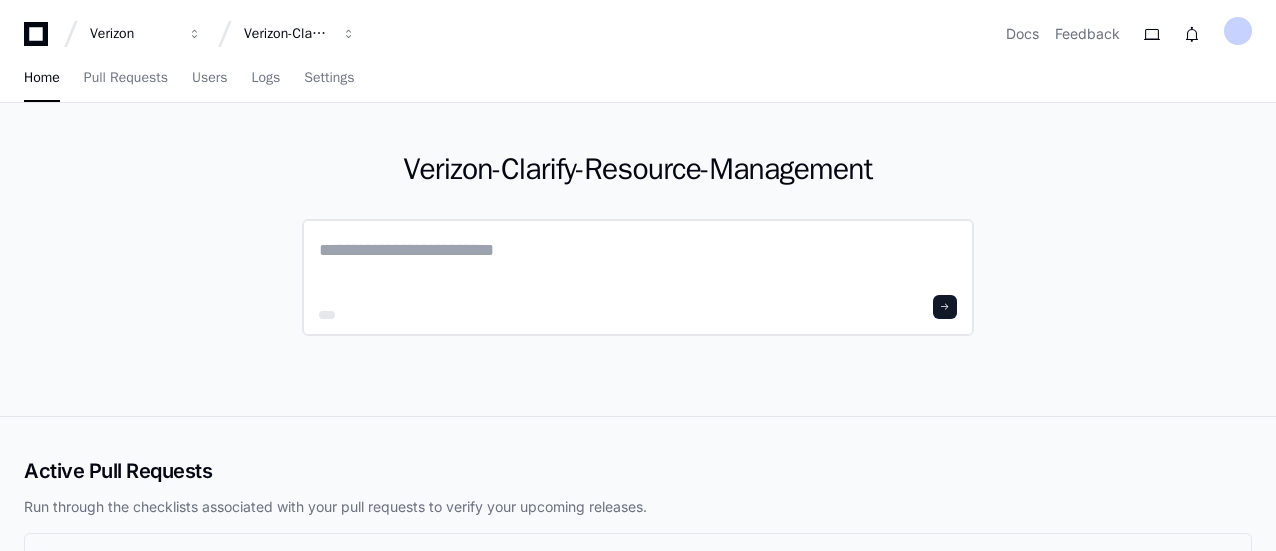 click 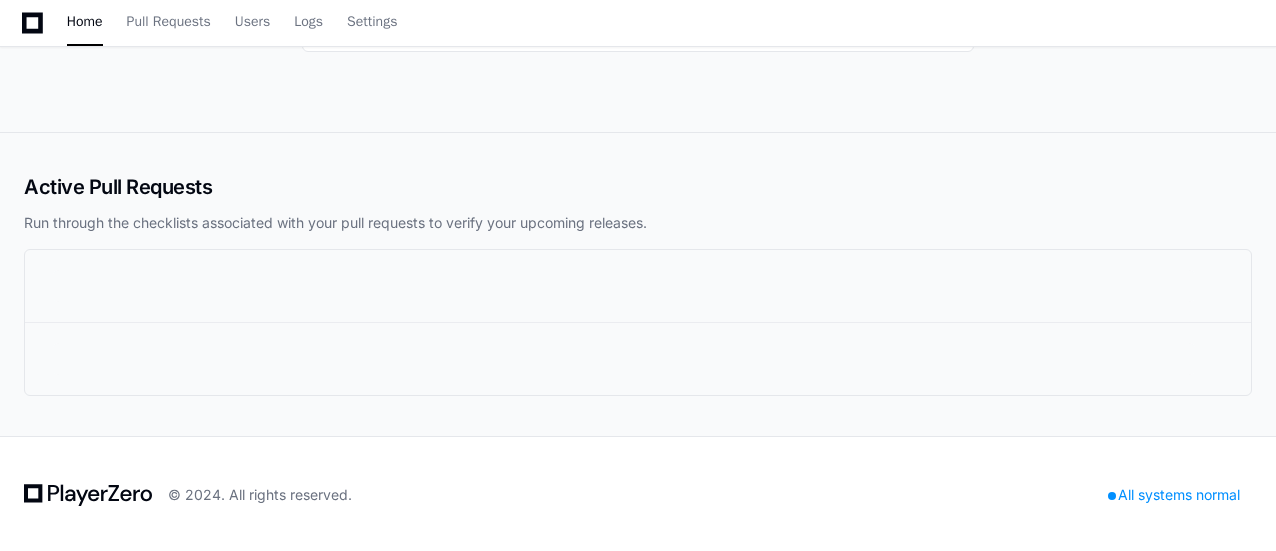 scroll, scrollTop: 0, scrollLeft: 0, axis: both 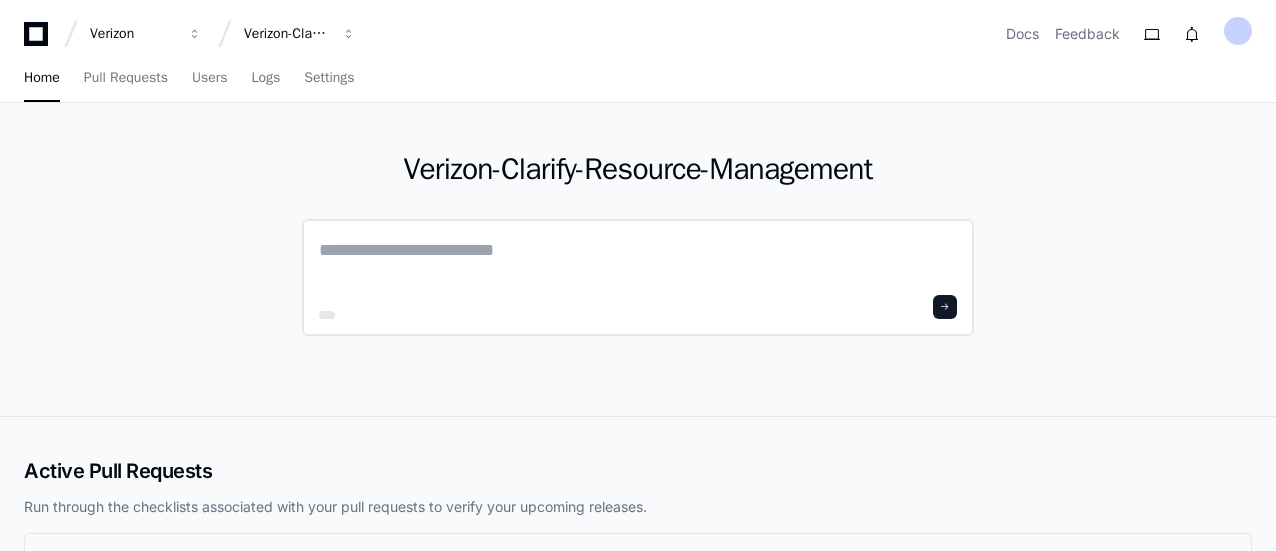 click 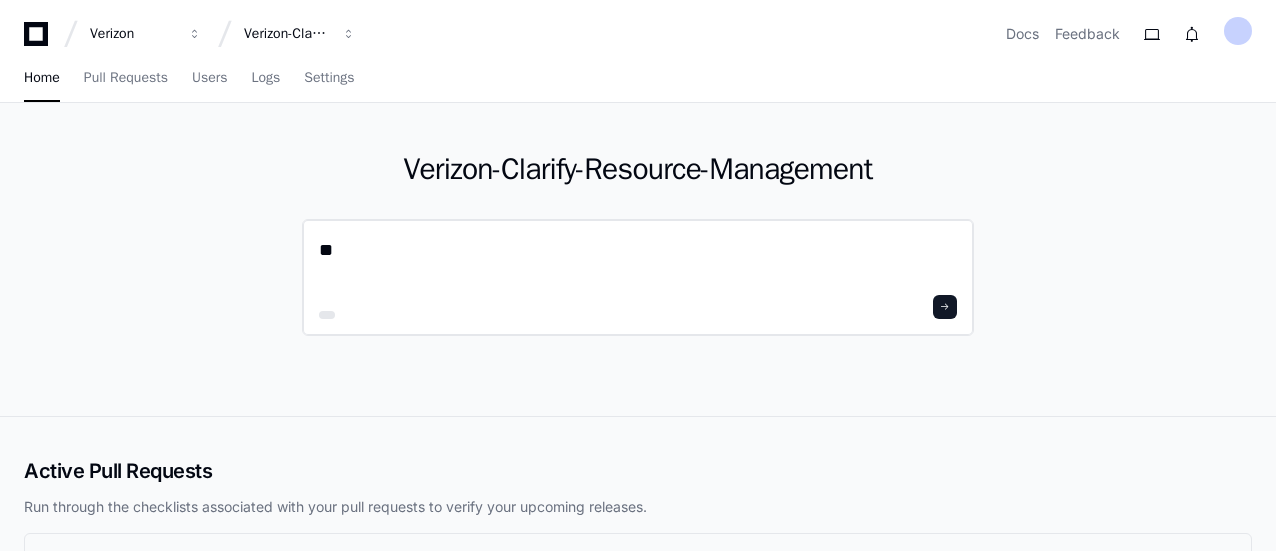 type on "*" 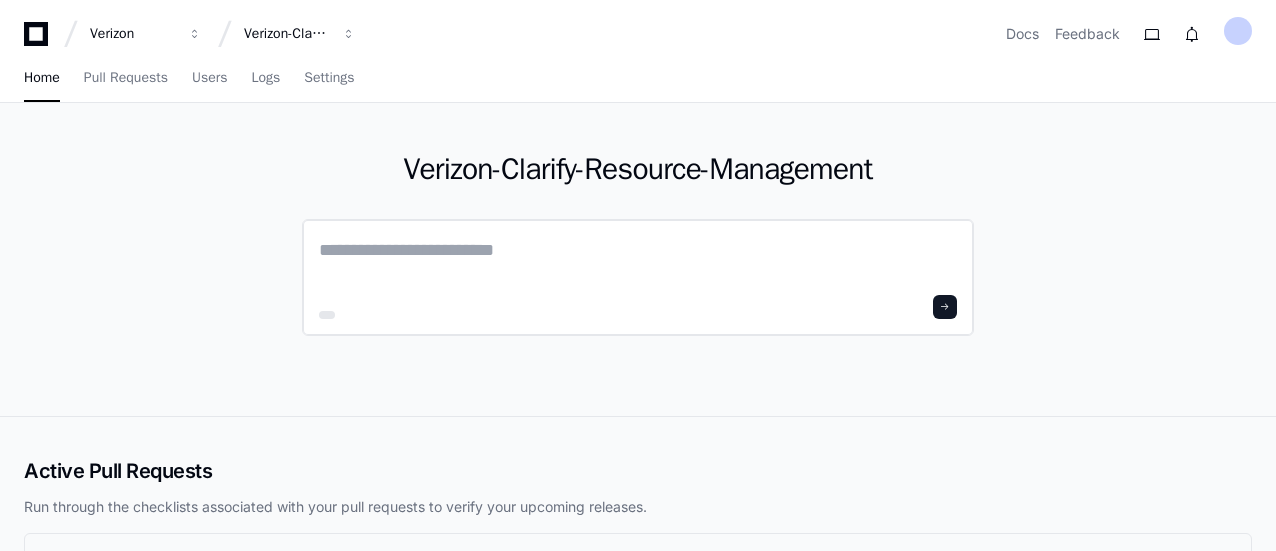 click 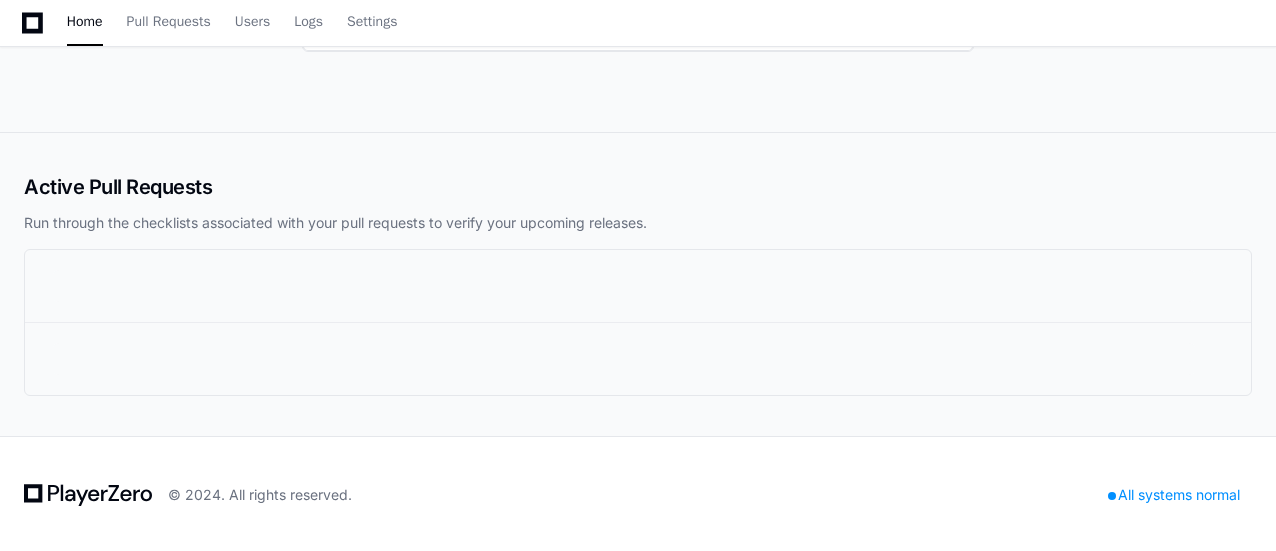 scroll, scrollTop: 0, scrollLeft: 0, axis: both 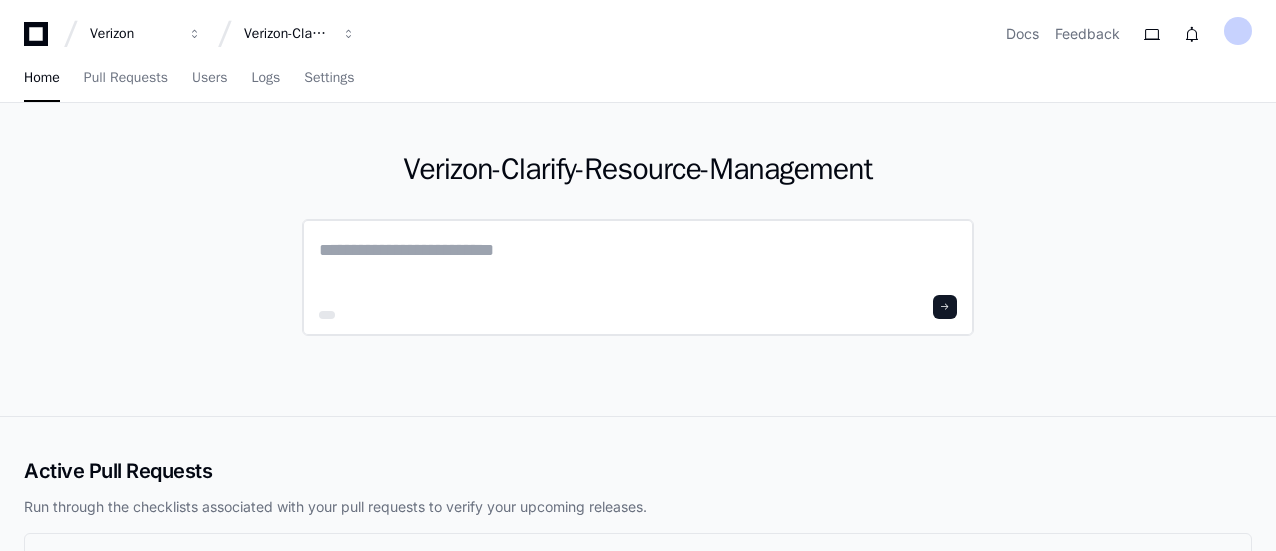 click 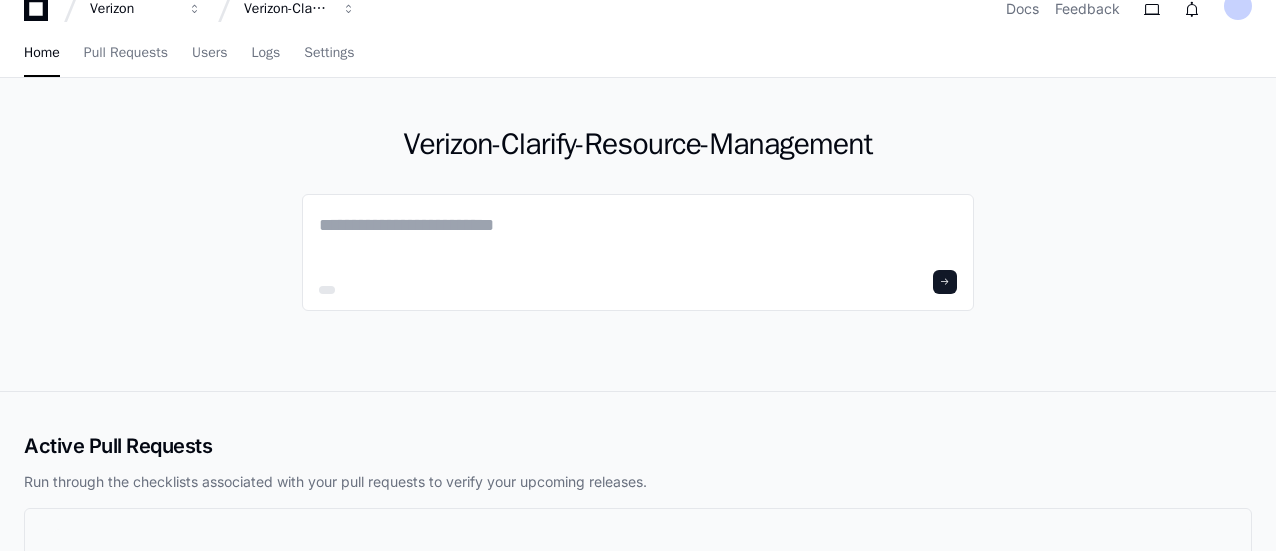 scroll, scrollTop: 26, scrollLeft: 0, axis: vertical 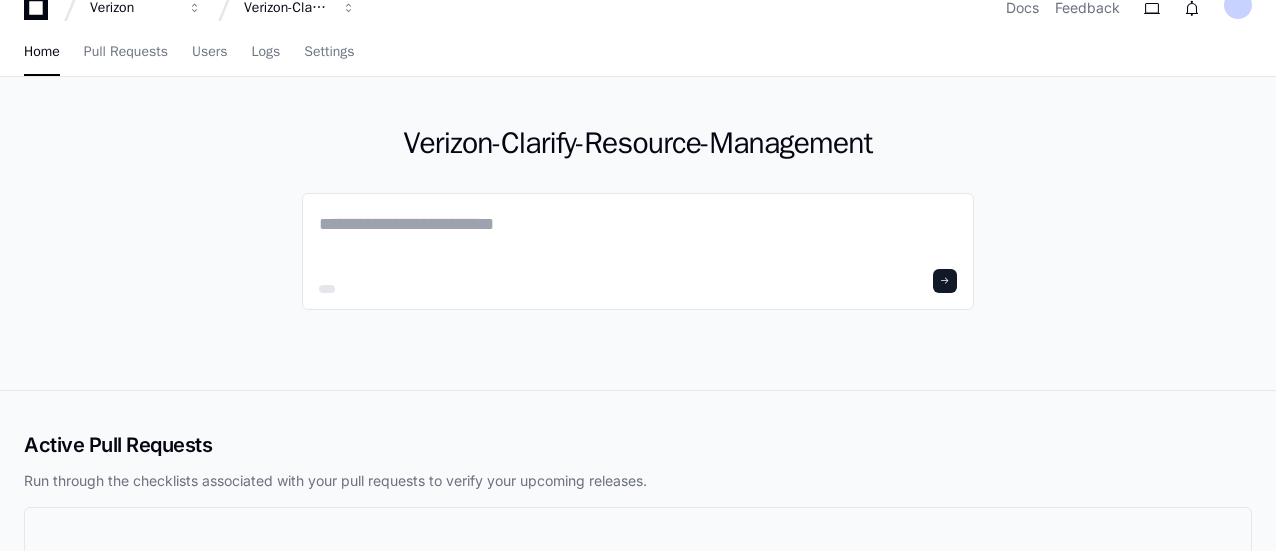 click on "Active Pull Requests" 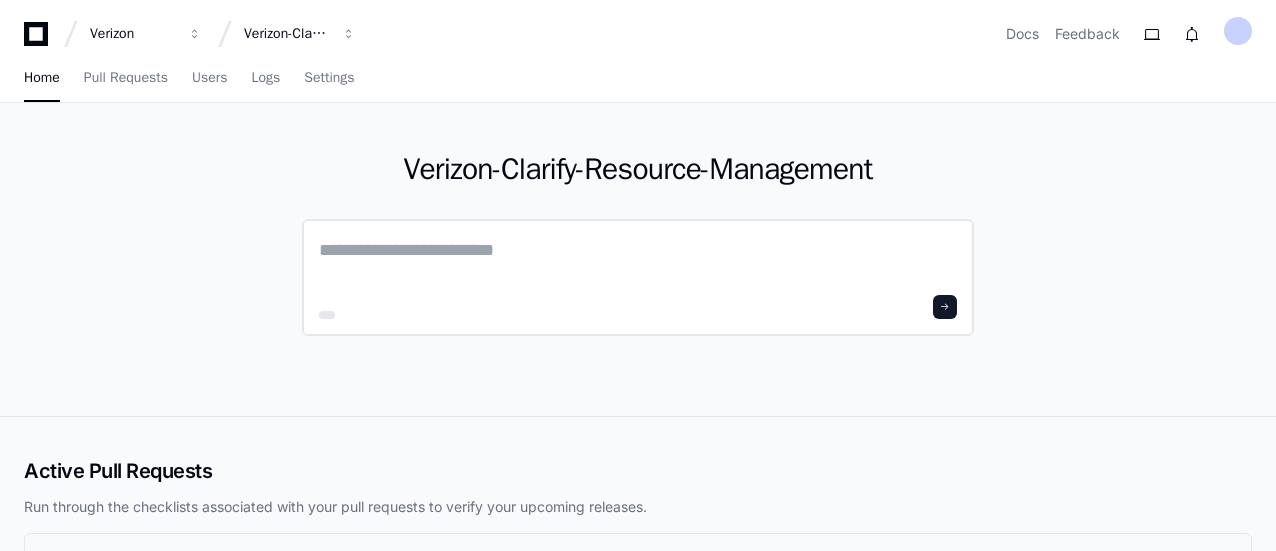 click 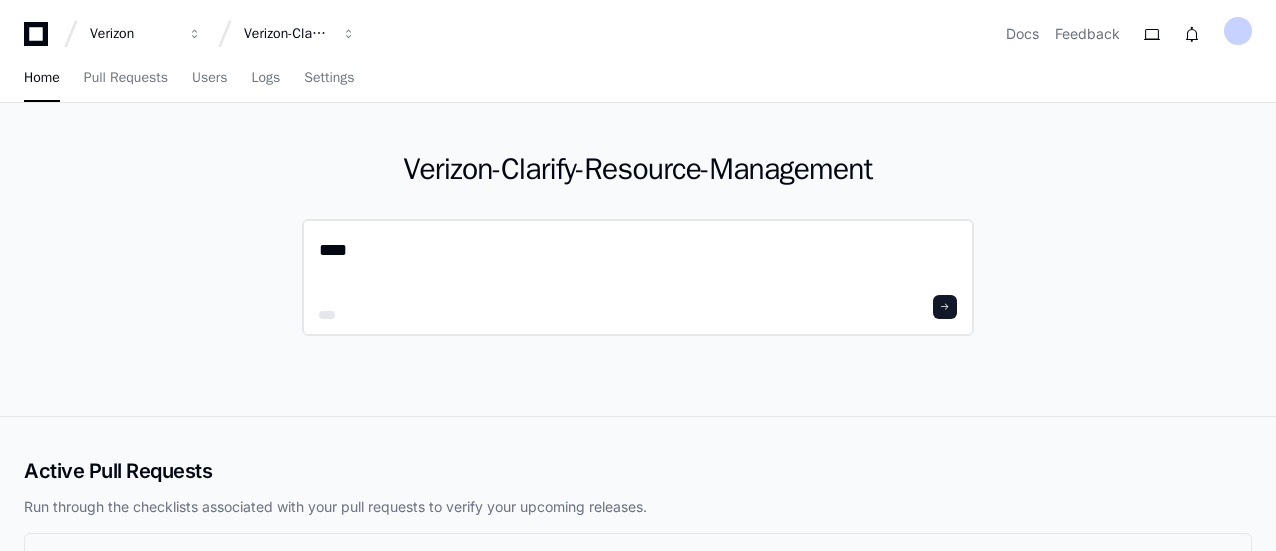 type on "***" 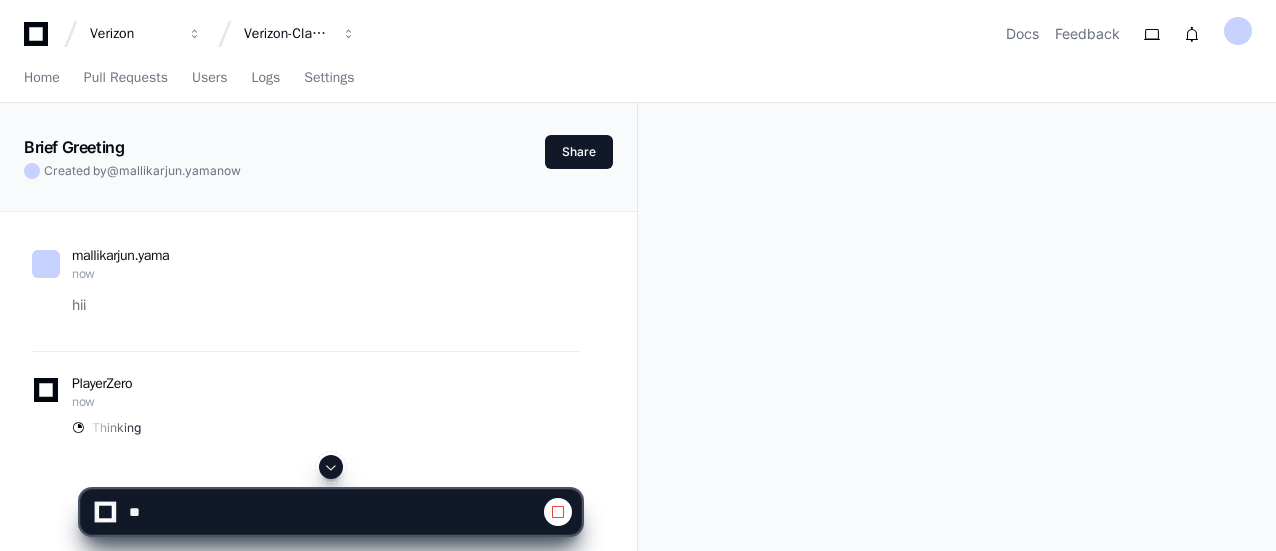 click 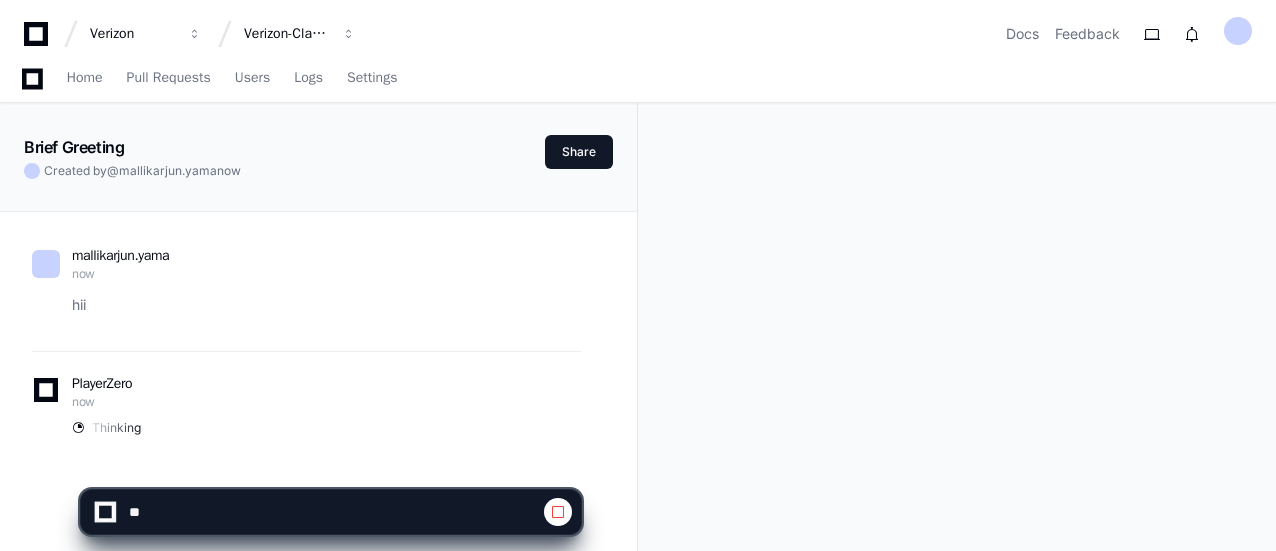 scroll, scrollTop: 324, scrollLeft: 0, axis: vertical 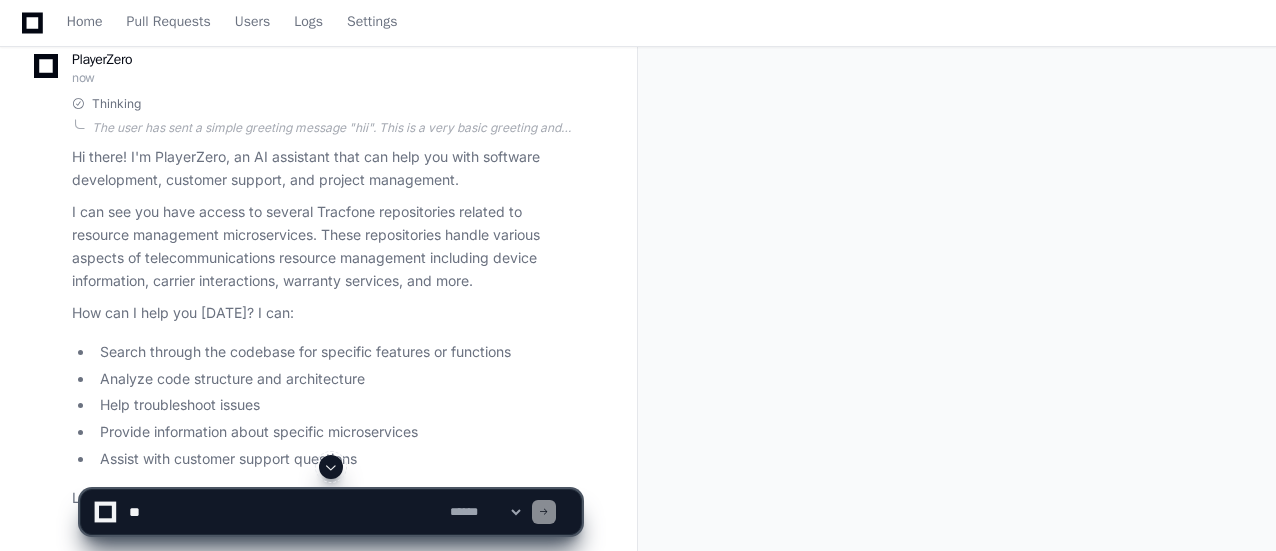 click 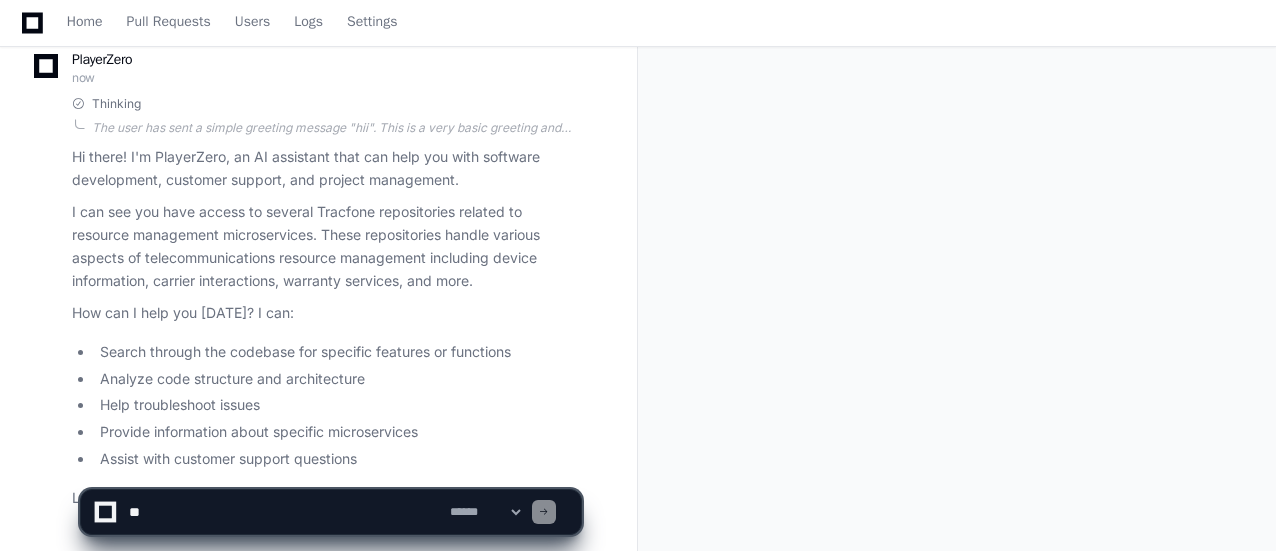 scroll, scrollTop: 440, scrollLeft: 0, axis: vertical 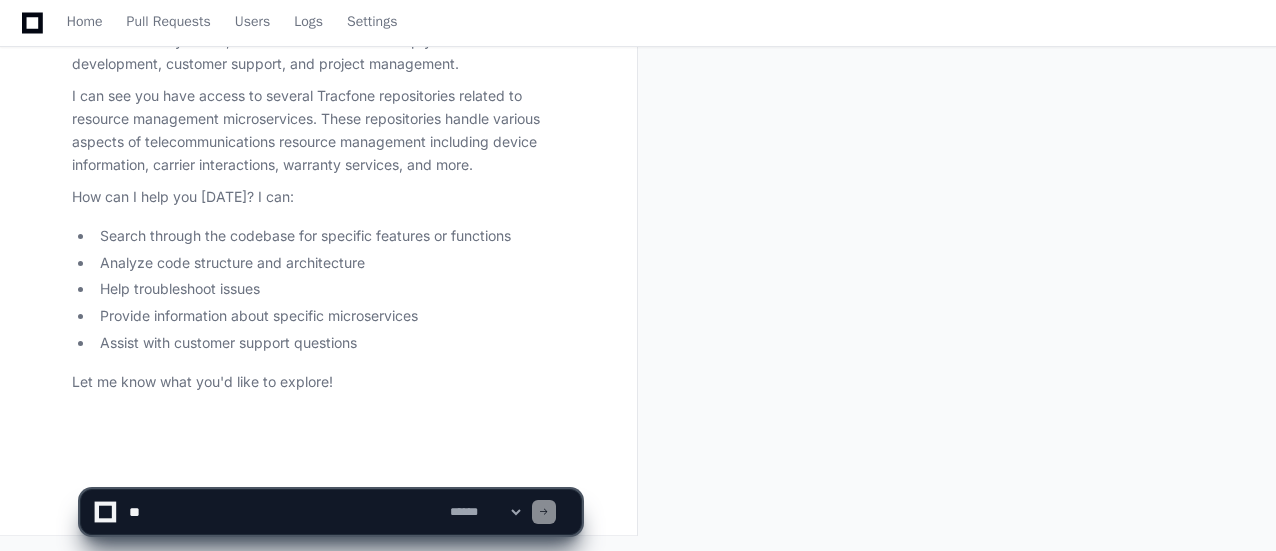 click 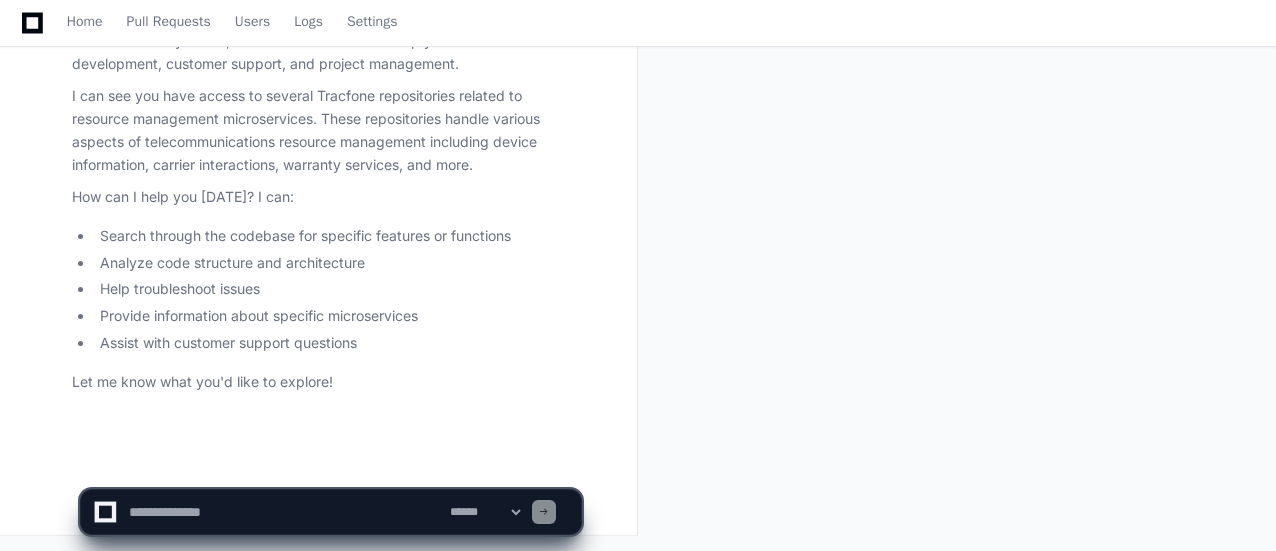 paste on "**********" 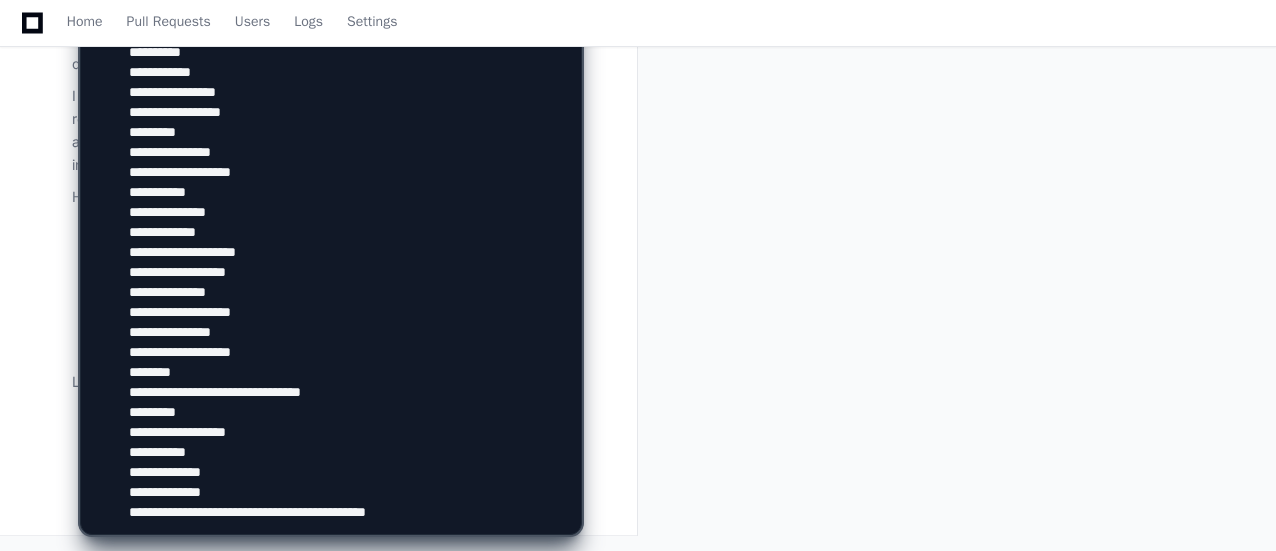 scroll, scrollTop: 346, scrollLeft: 0, axis: vertical 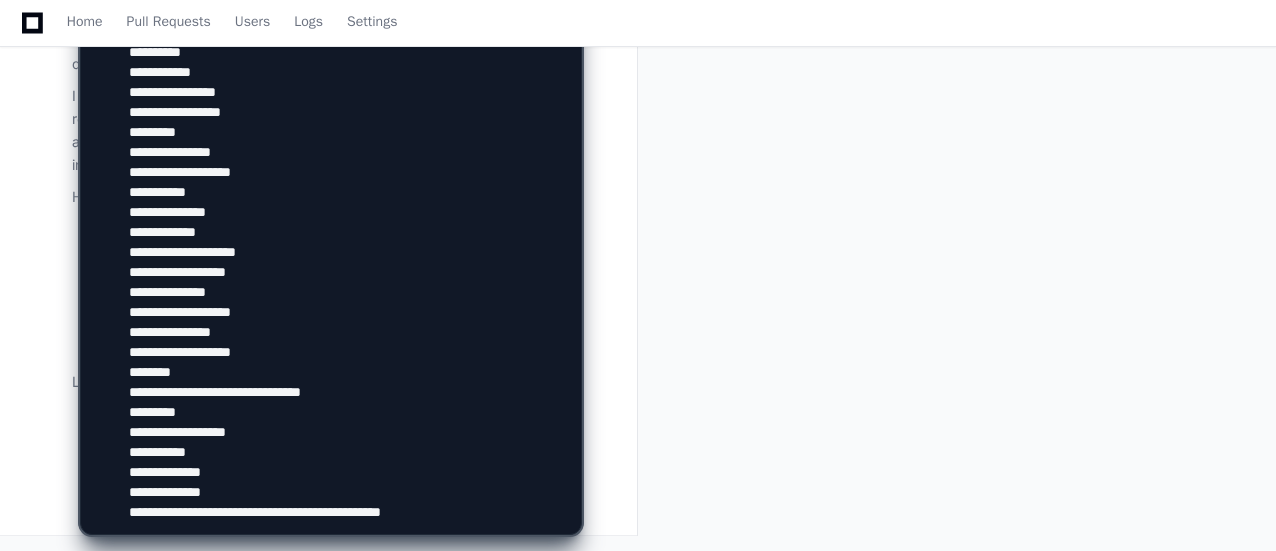 type on "**********" 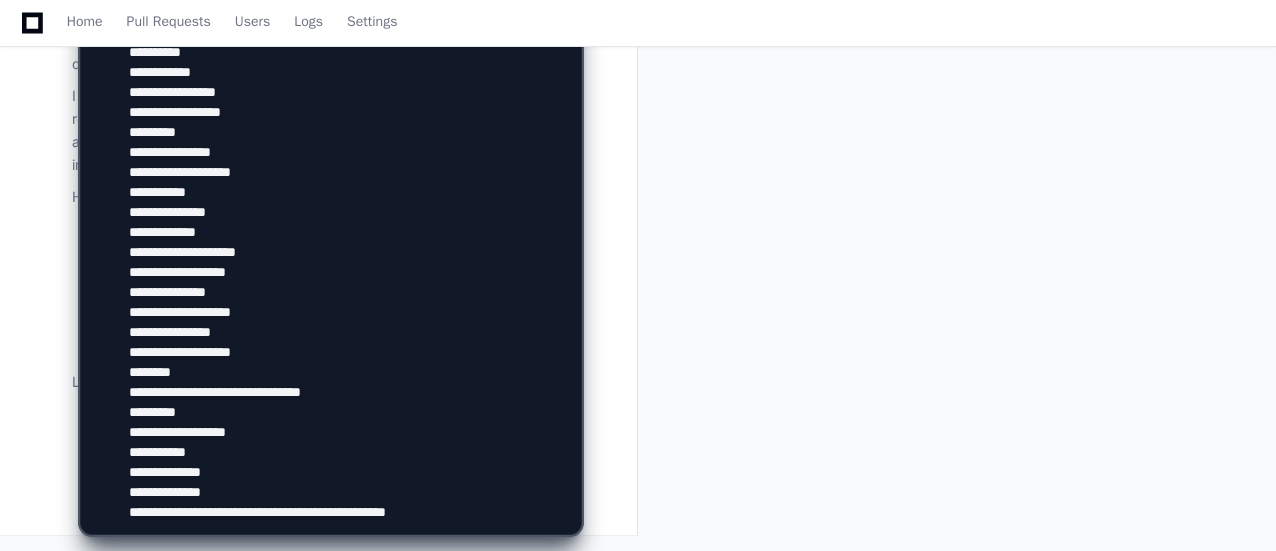 type 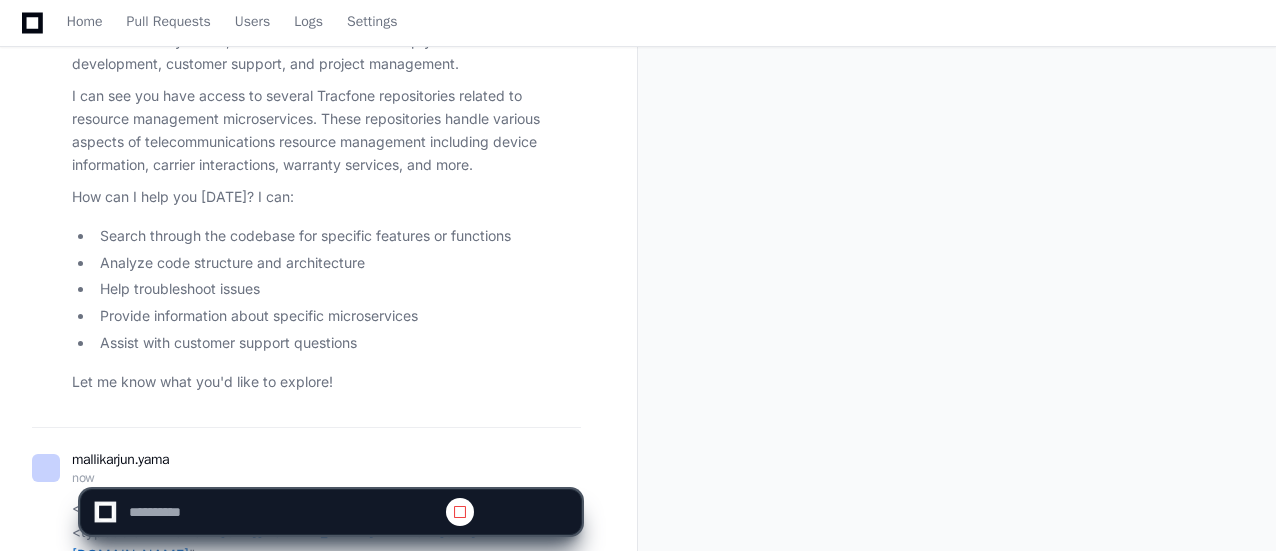 scroll, scrollTop: 0, scrollLeft: 0, axis: both 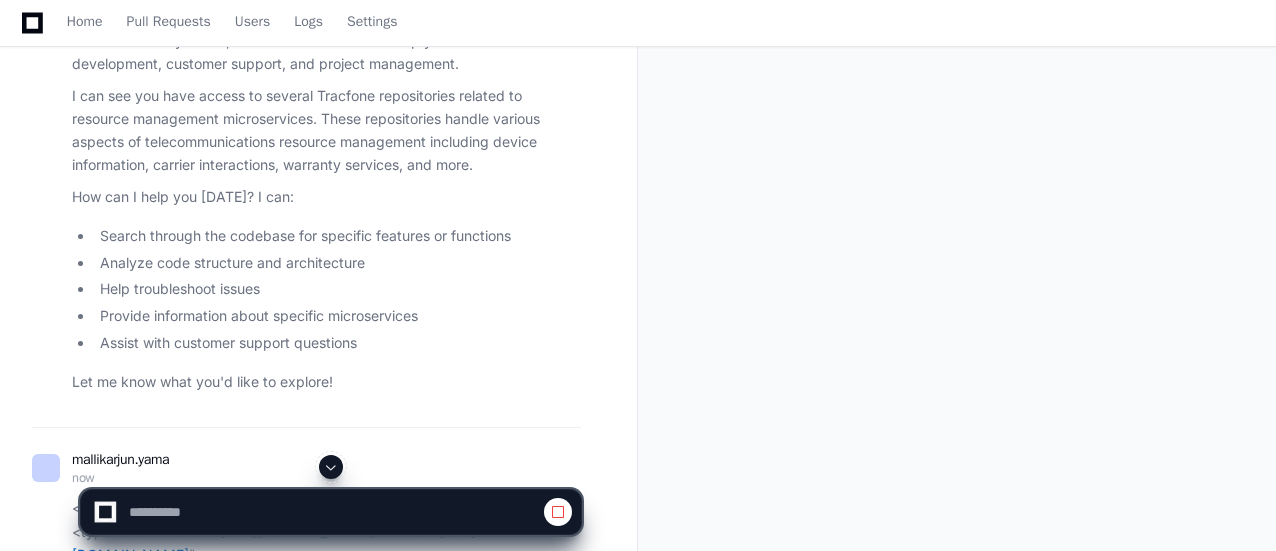 click 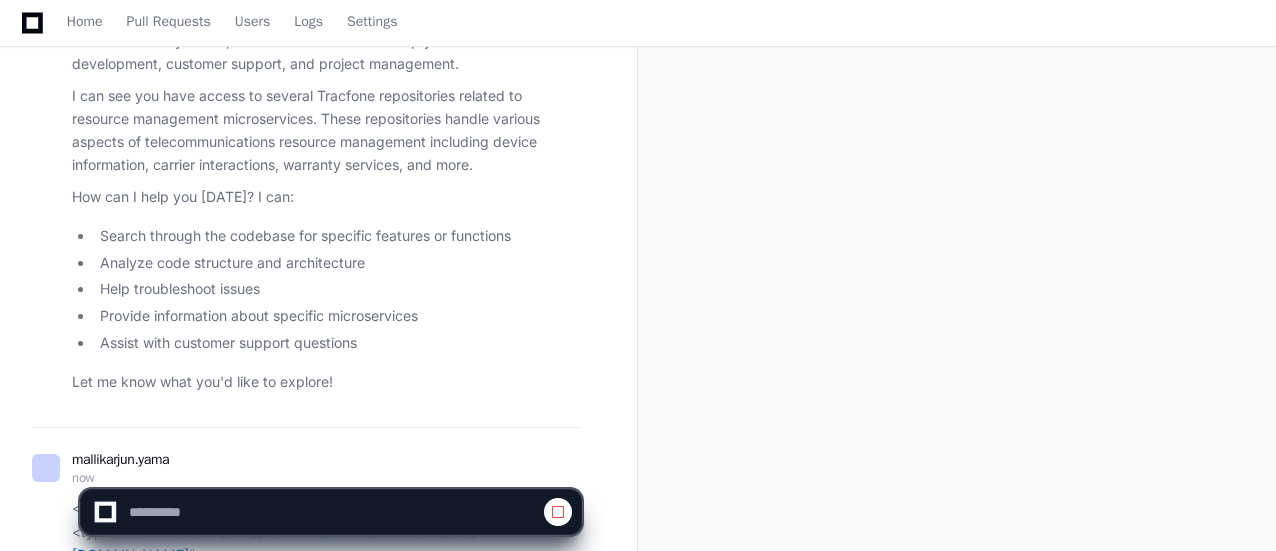 scroll, scrollTop: 4519, scrollLeft: 0, axis: vertical 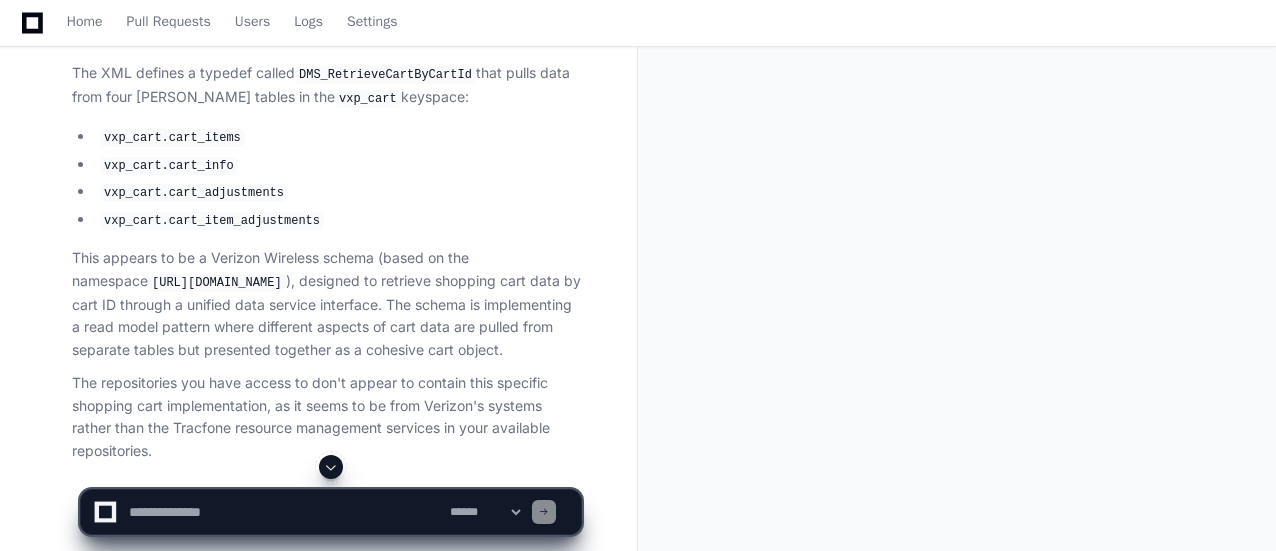 click on "vxp_cart.cart_item_adjustments" 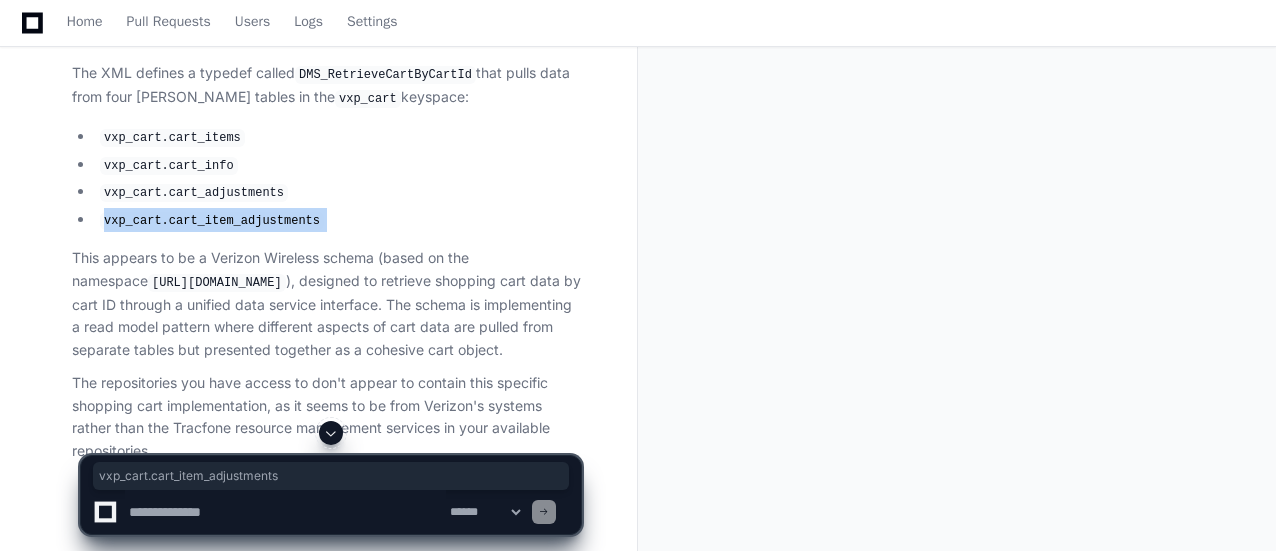 click on "vxp_cart.cart_item_adjustments" 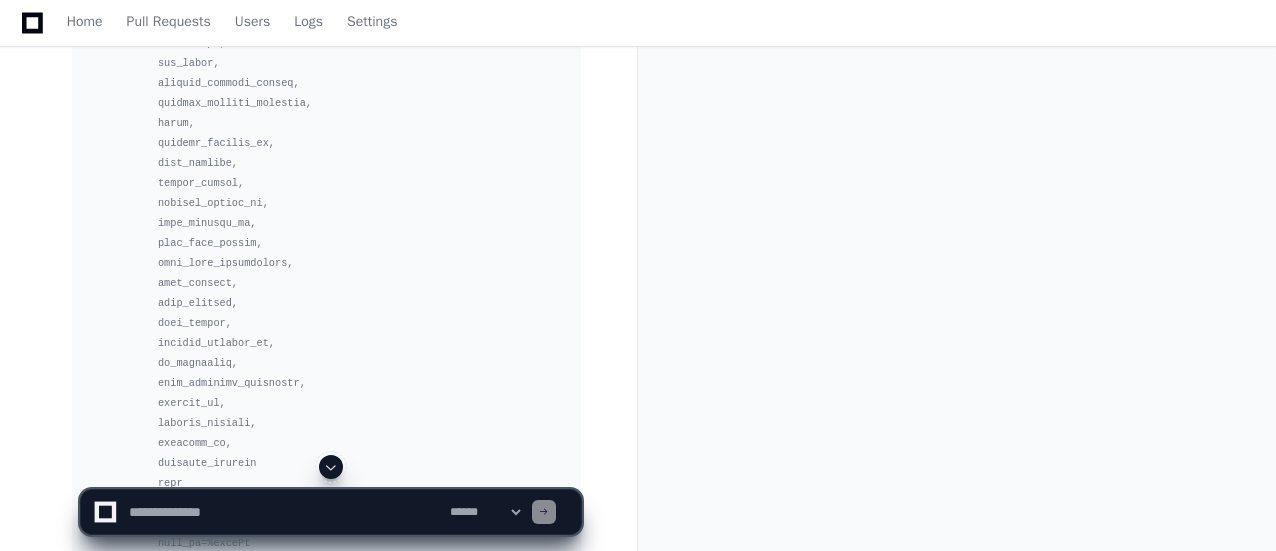 scroll, scrollTop: 3012, scrollLeft: 0, axis: vertical 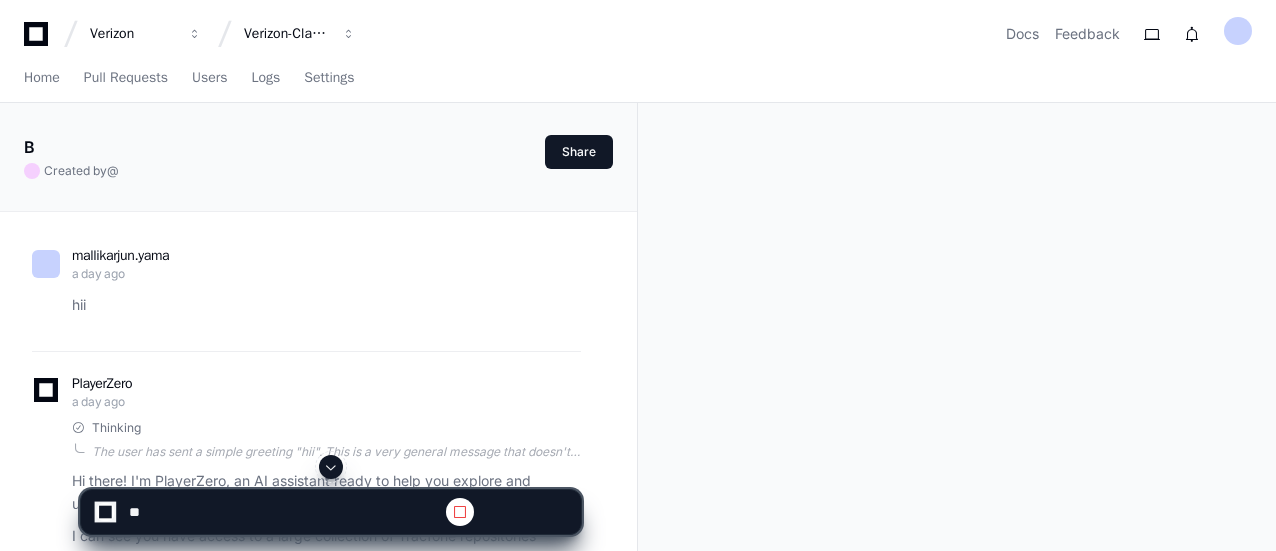 click 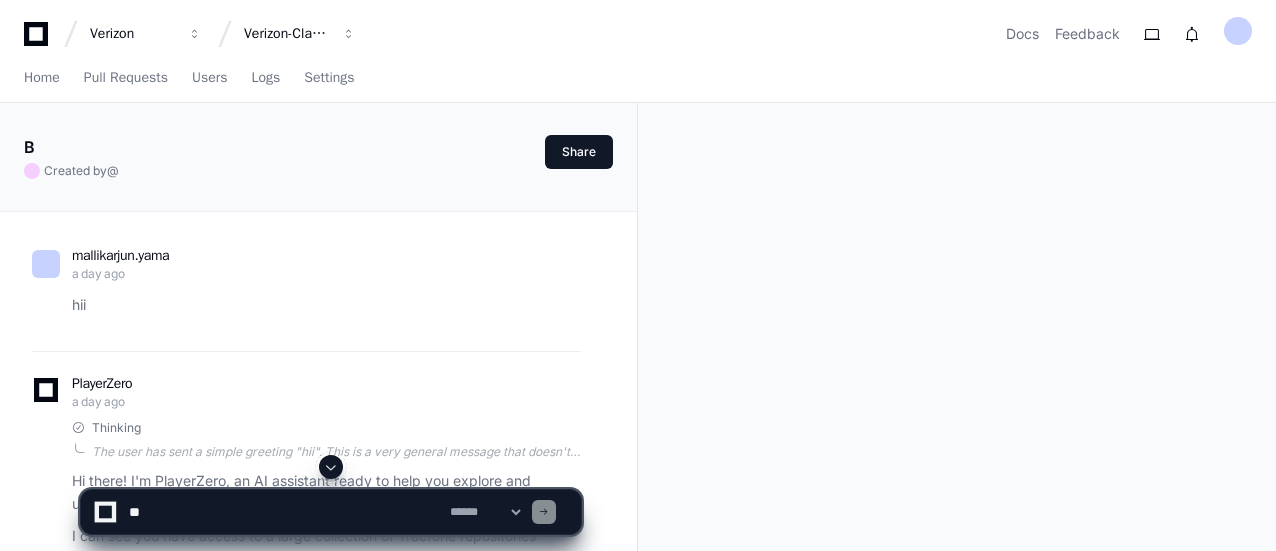 click 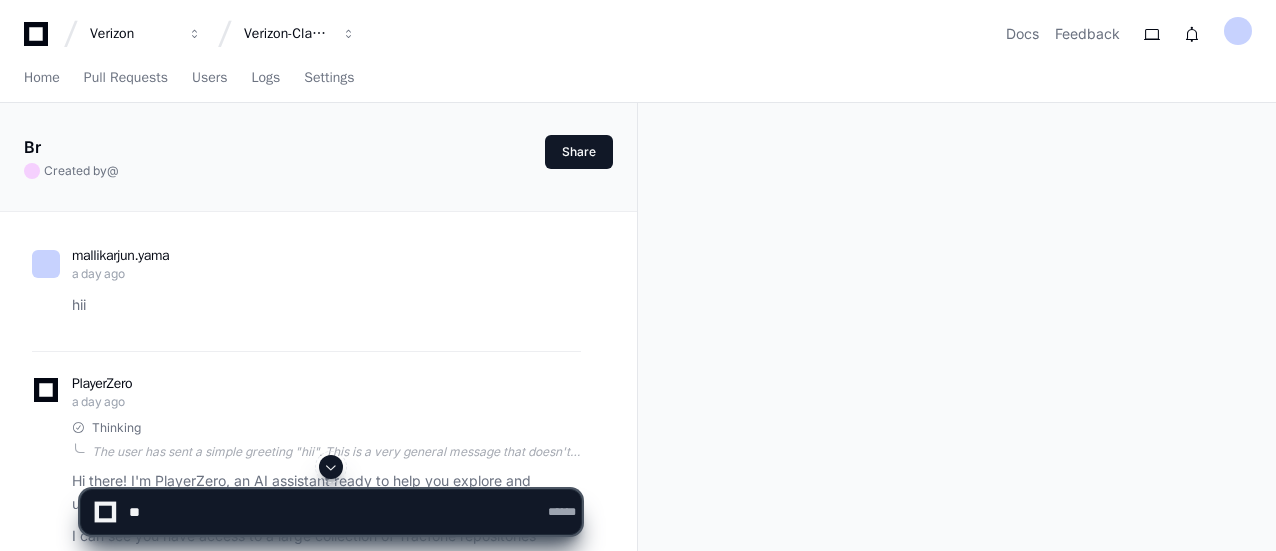 scroll, scrollTop: 32288, scrollLeft: 0, axis: vertical 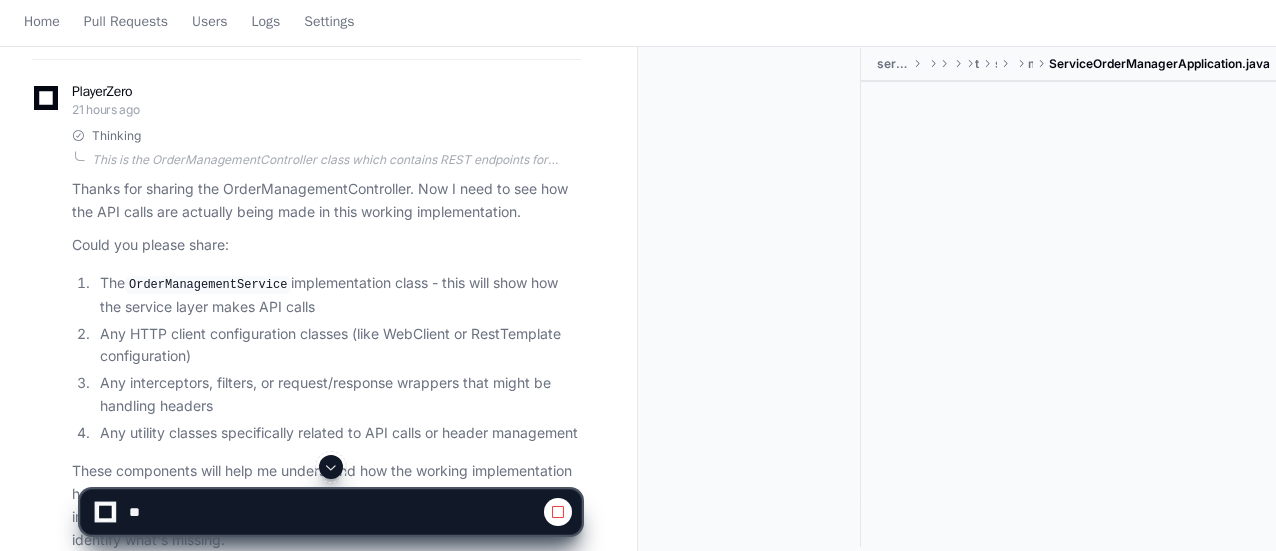 click 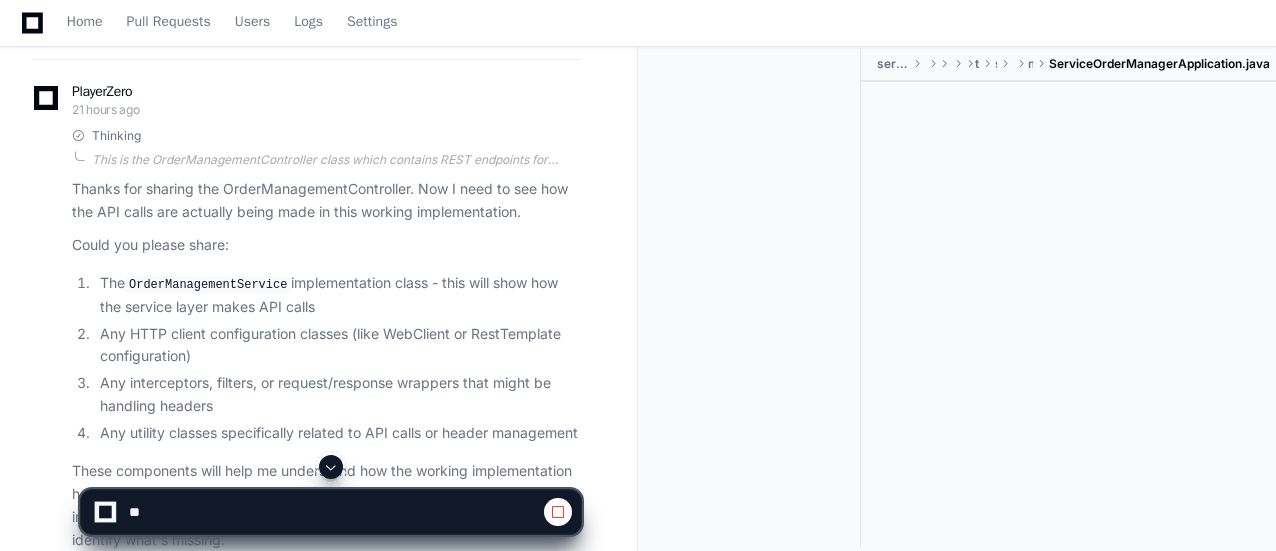 click 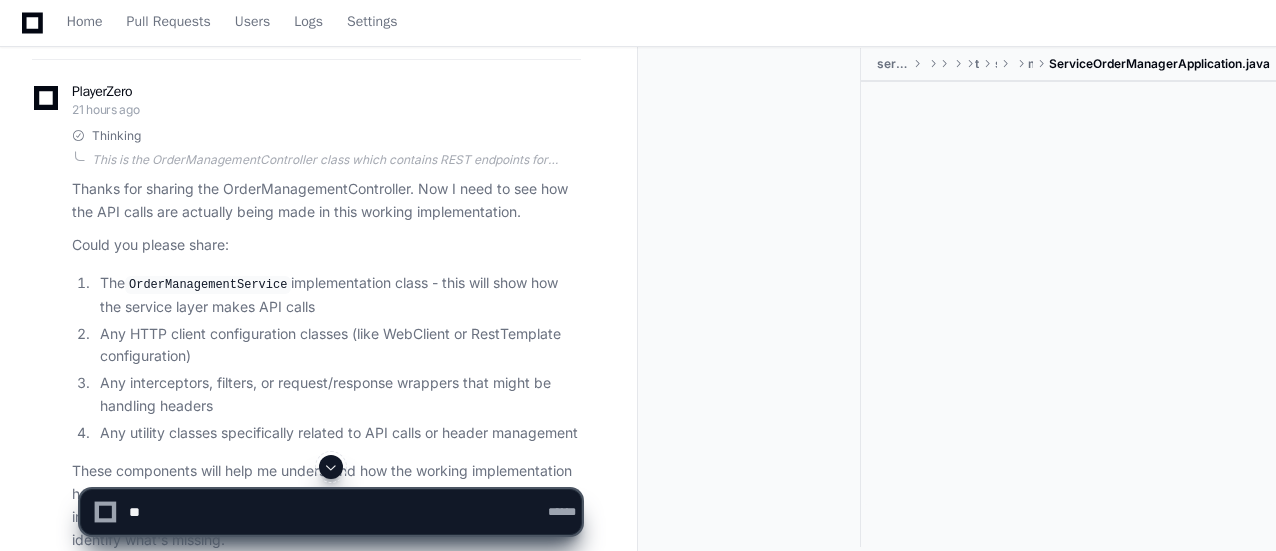 scroll, scrollTop: 64529, scrollLeft: 0, axis: vertical 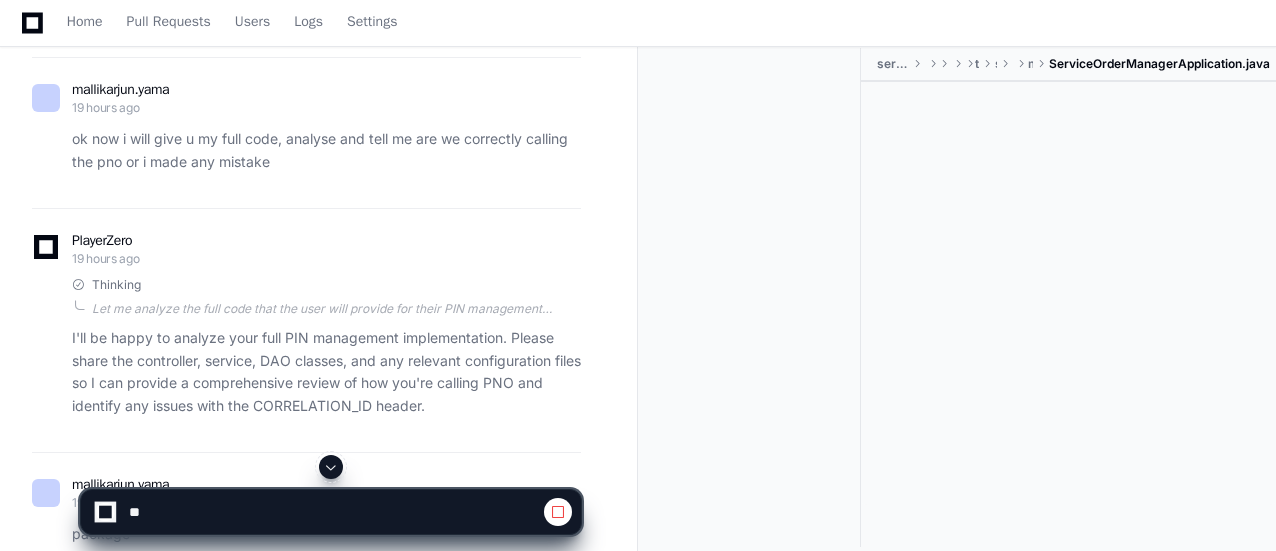 click 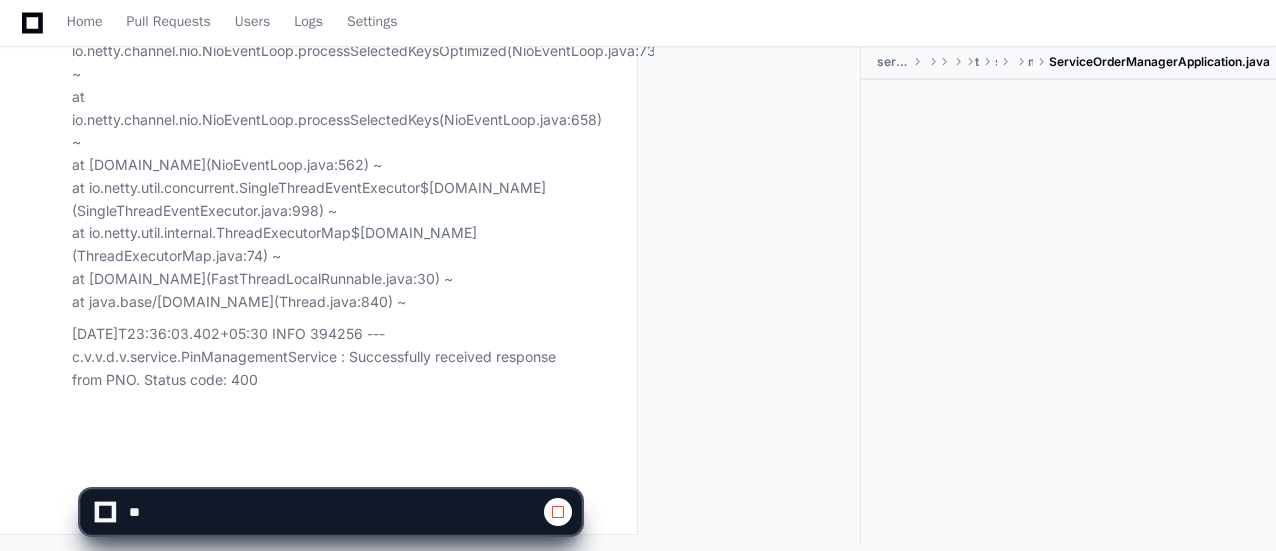 scroll, scrollTop: 182061, scrollLeft: 0, axis: vertical 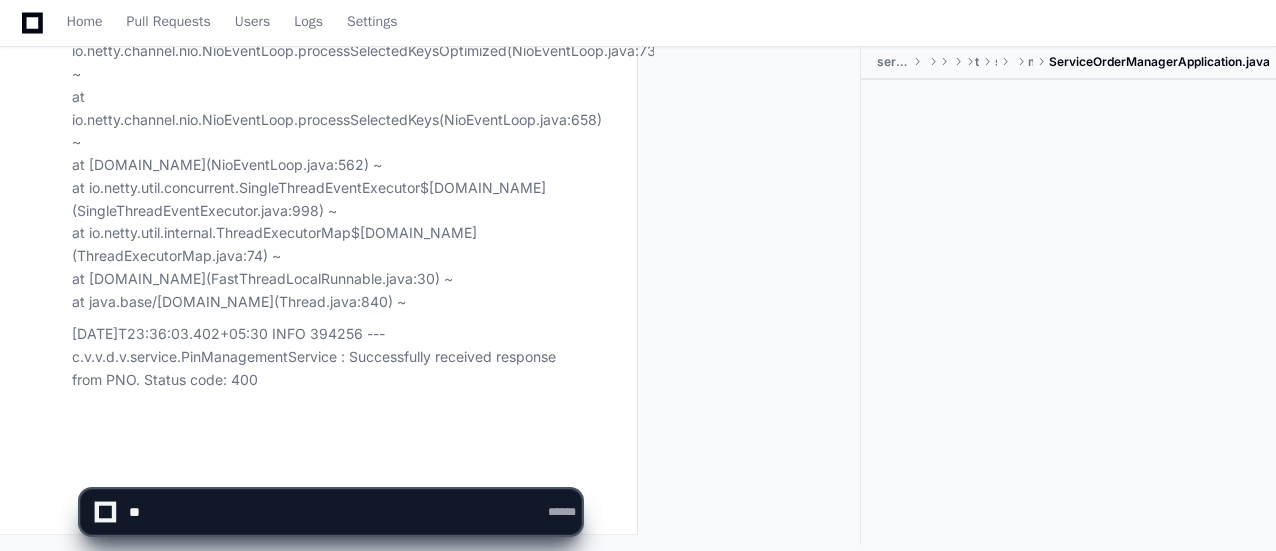 click 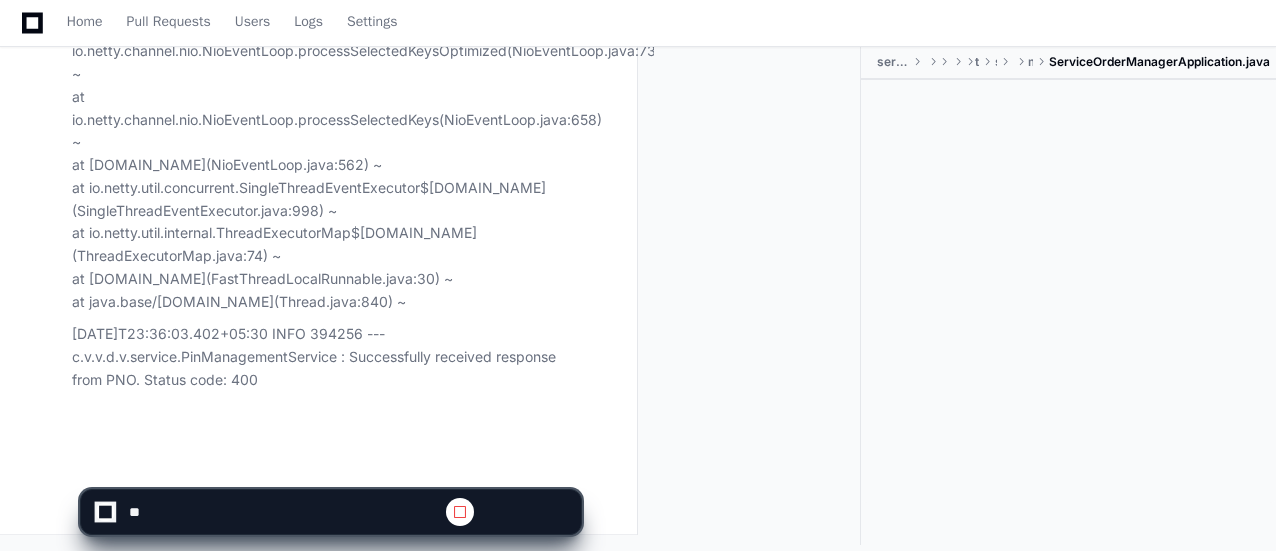 drag, startPoint x: 235, startPoint y: 515, endPoint x: 290, endPoint y: 510, distance: 55.226807 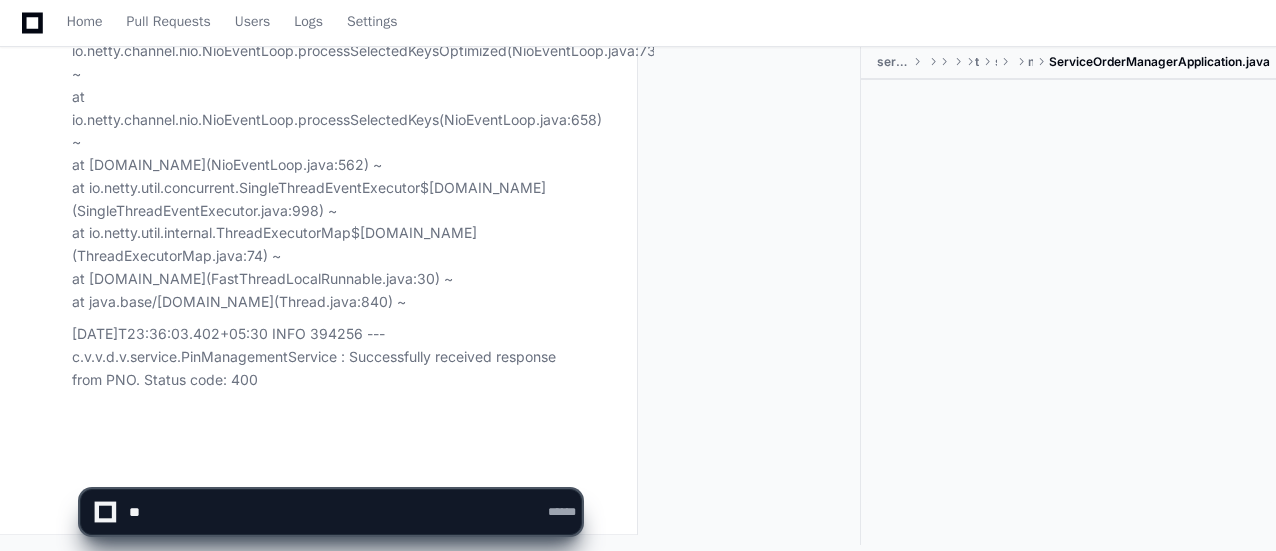 click 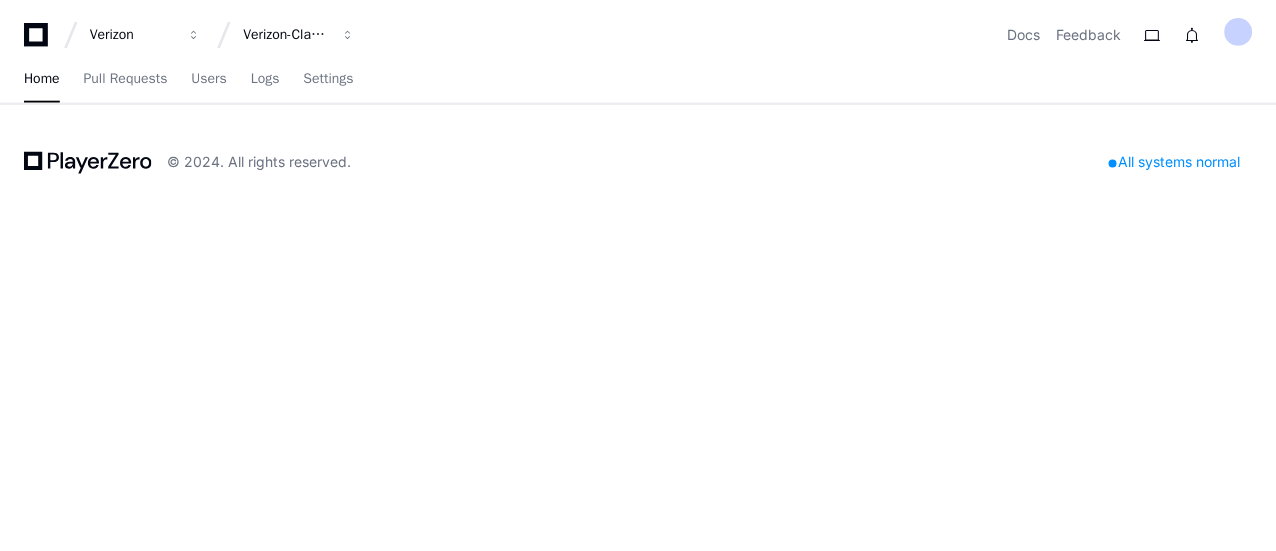 scroll, scrollTop: 0, scrollLeft: 0, axis: both 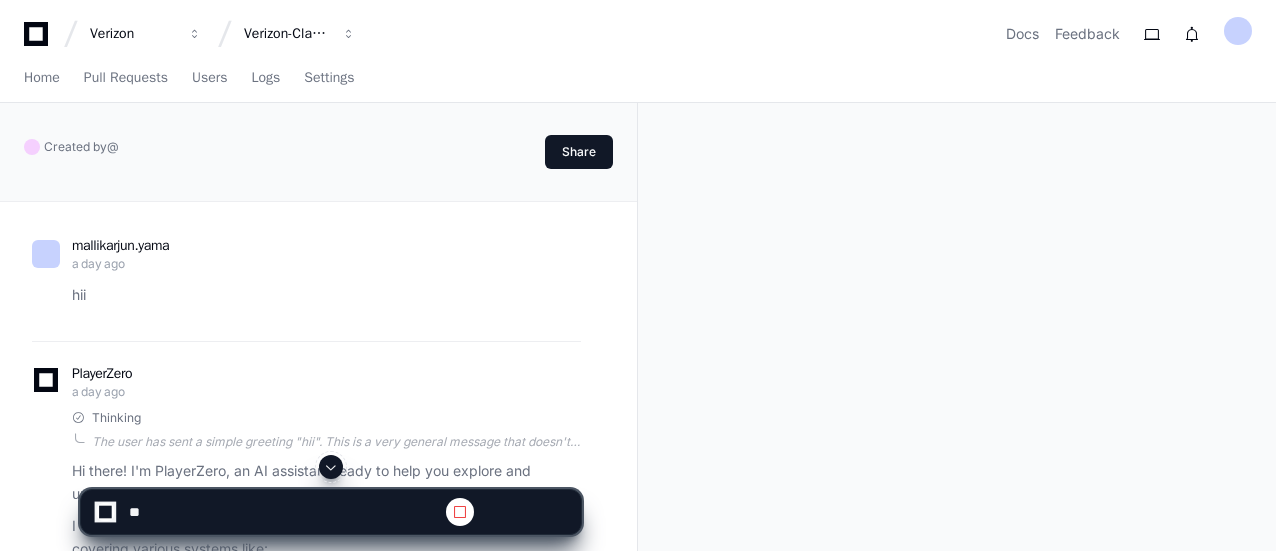 click 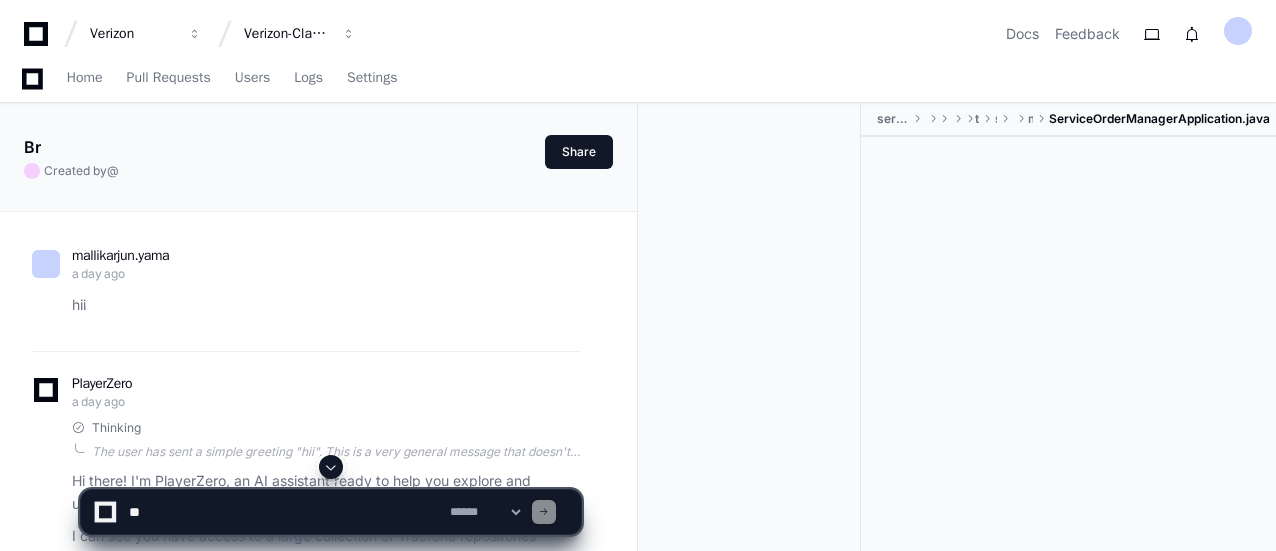 scroll, scrollTop: 92377, scrollLeft: 0, axis: vertical 